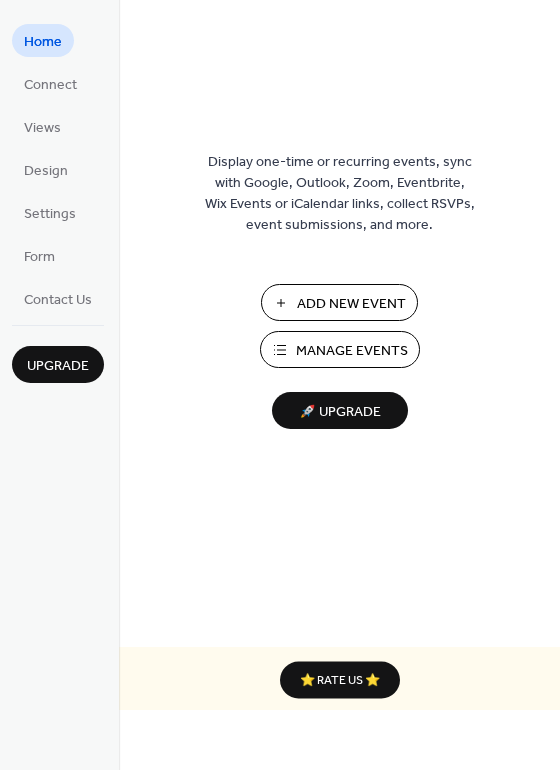 scroll, scrollTop: 0, scrollLeft: 0, axis: both 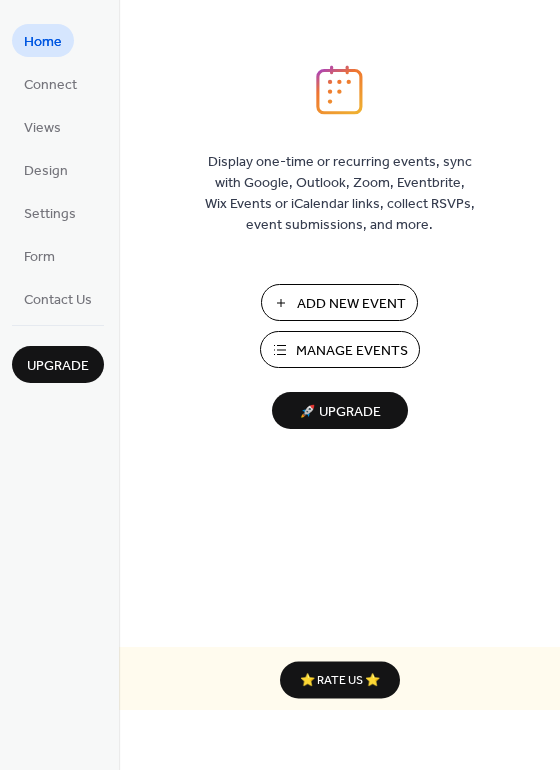 click on "Manage Events" at bounding box center (352, 351) 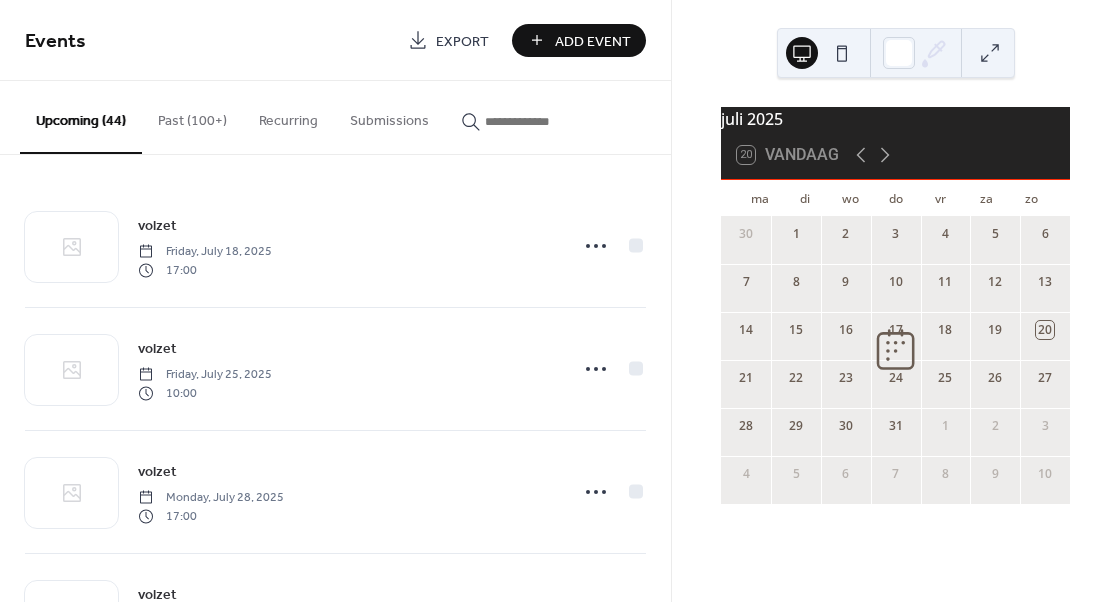 scroll, scrollTop: 0, scrollLeft: 0, axis: both 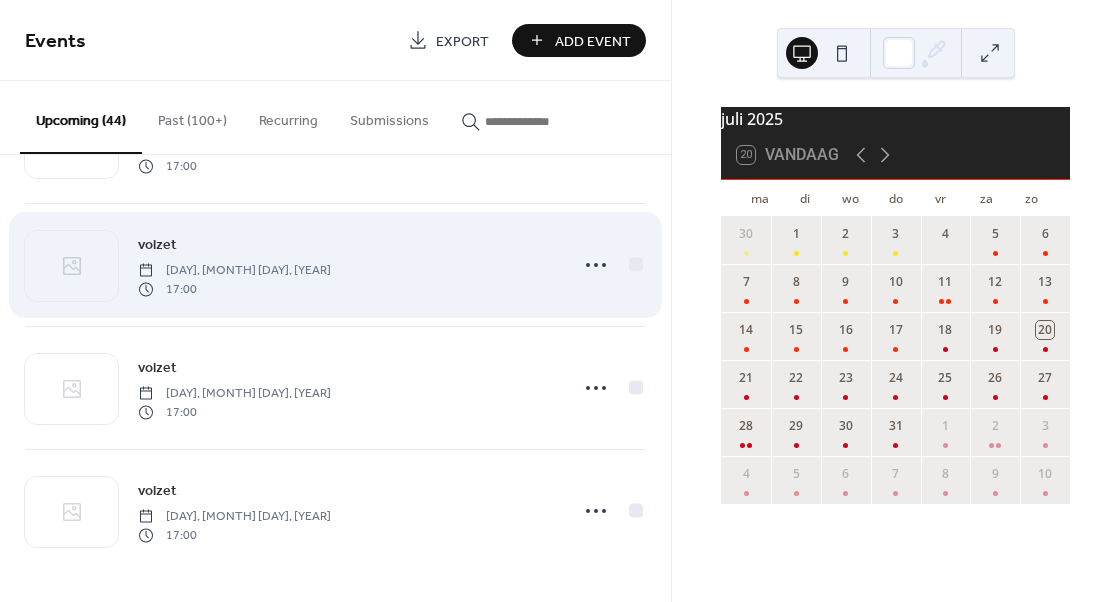 click at bounding box center [611, 265] 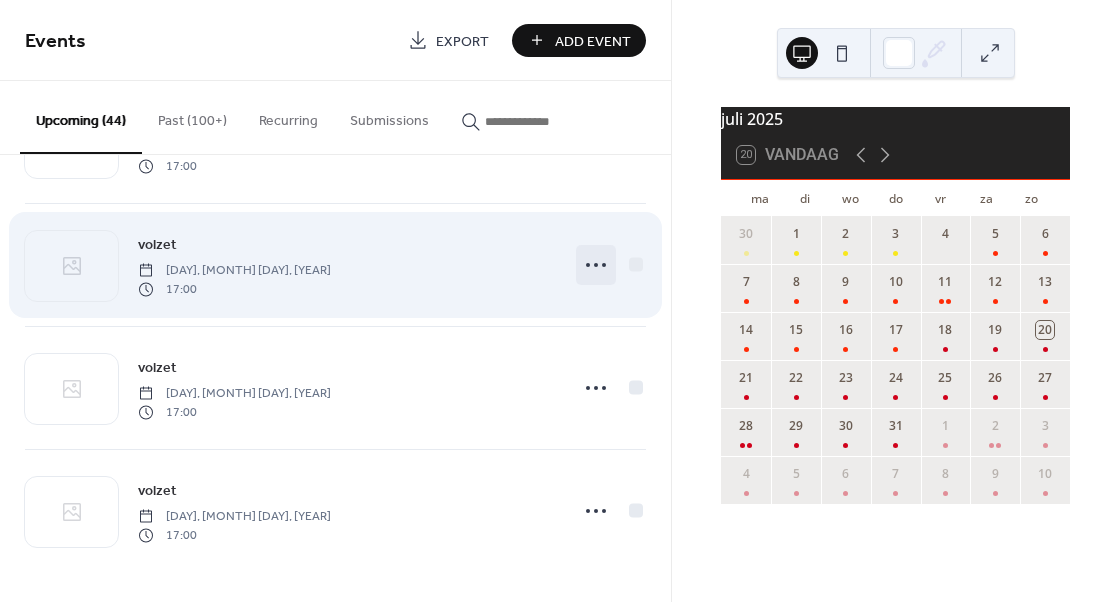 click 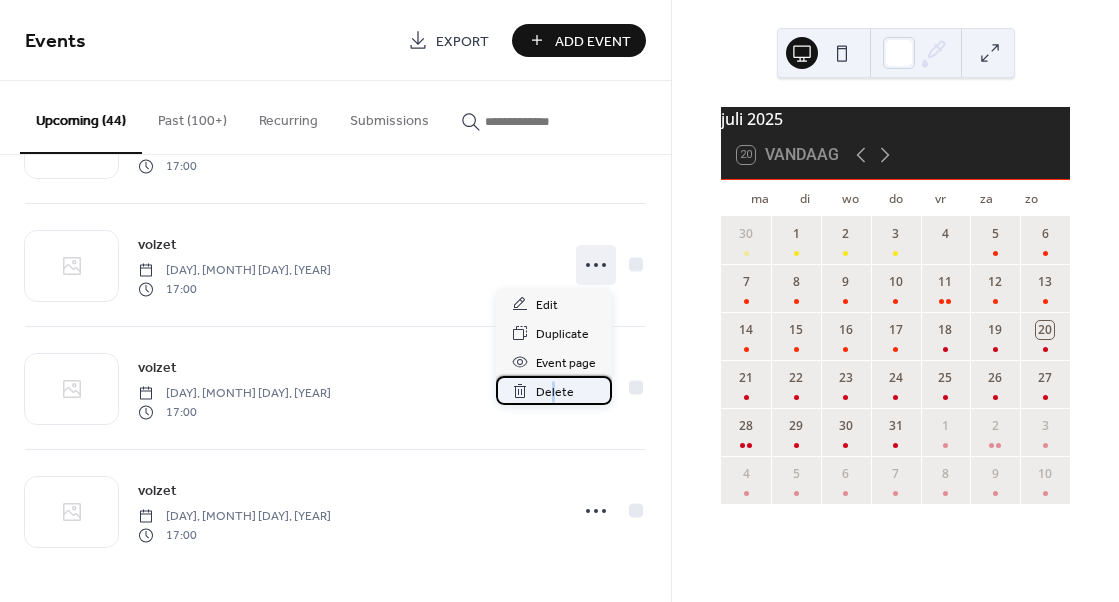 click on "Delete" at bounding box center (555, 392) 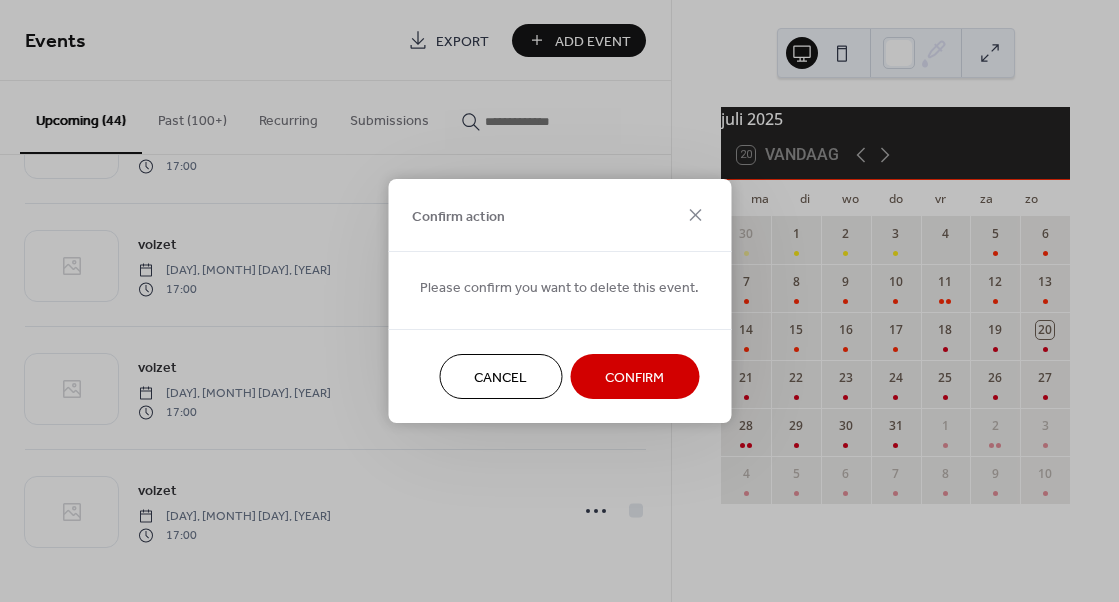 click on "Confirm" at bounding box center [634, 378] 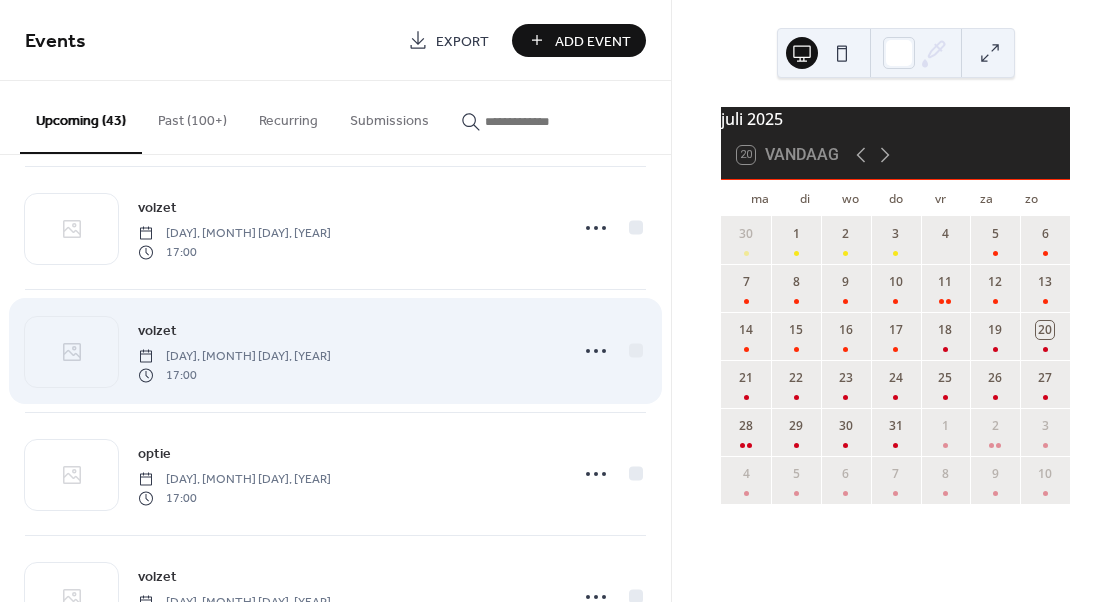 scroll, scrollTop: 3621, scrollLeft: 0, axis: vertical 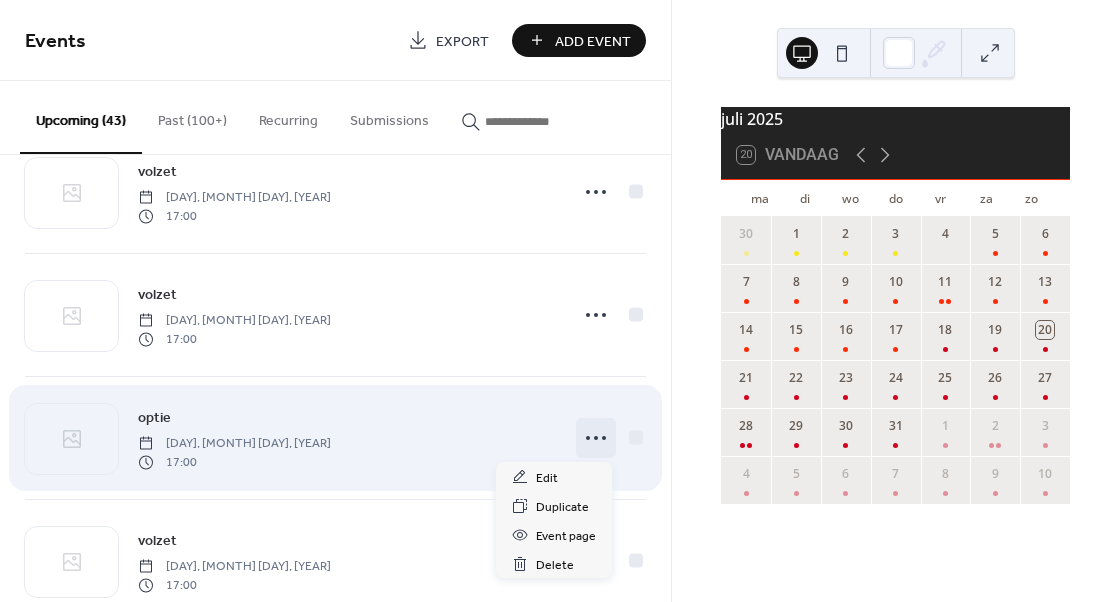 click 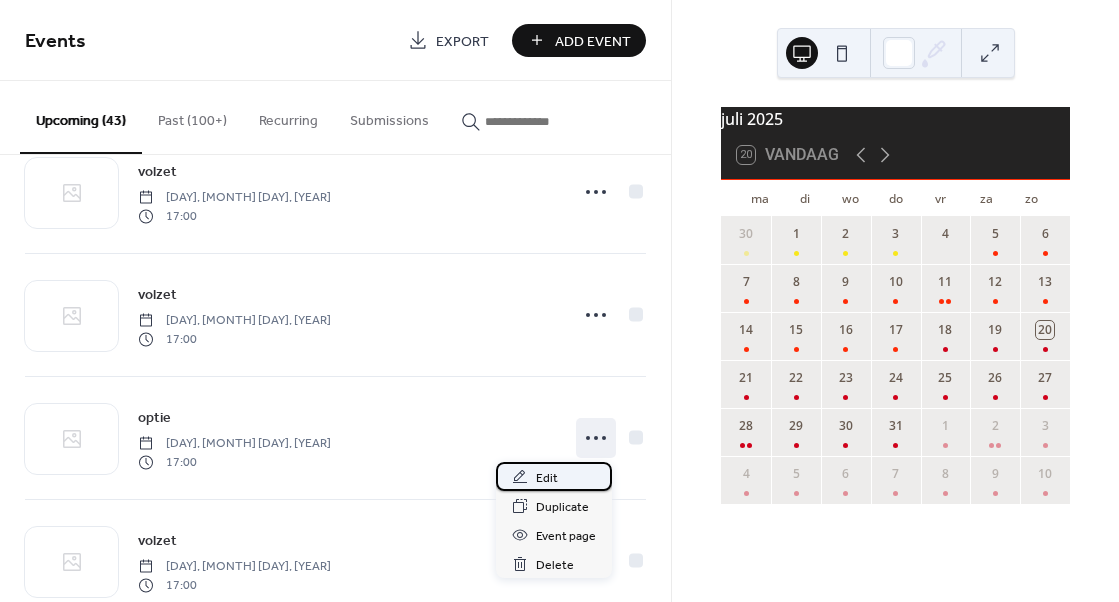 click on "Edit" at bounding box center [547, 478] 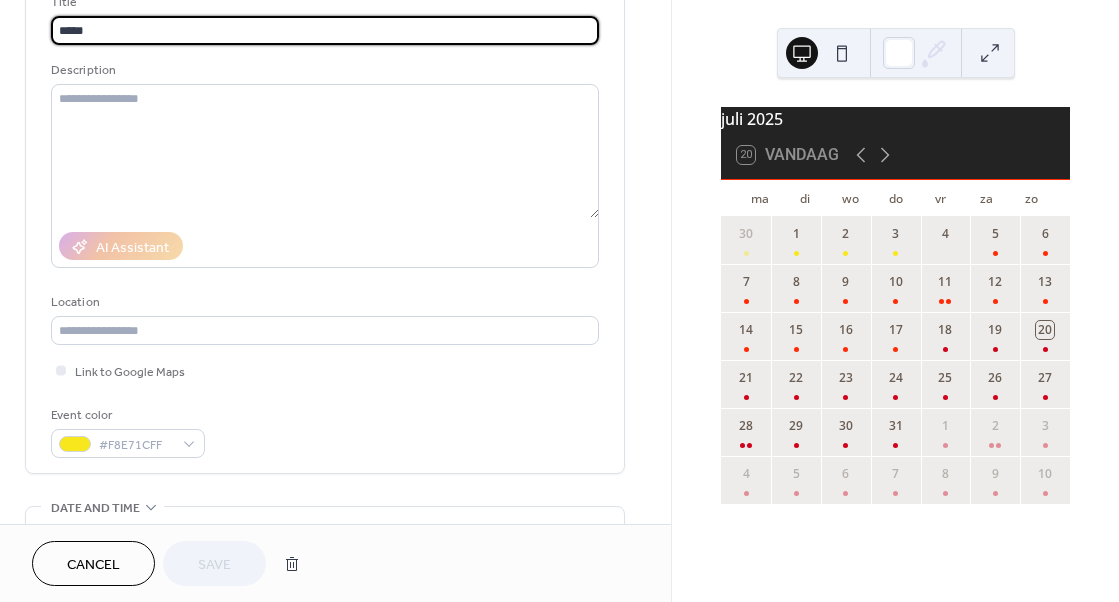 scroll, scrollTop: 91, scrollLeft: 0, axis: vertical 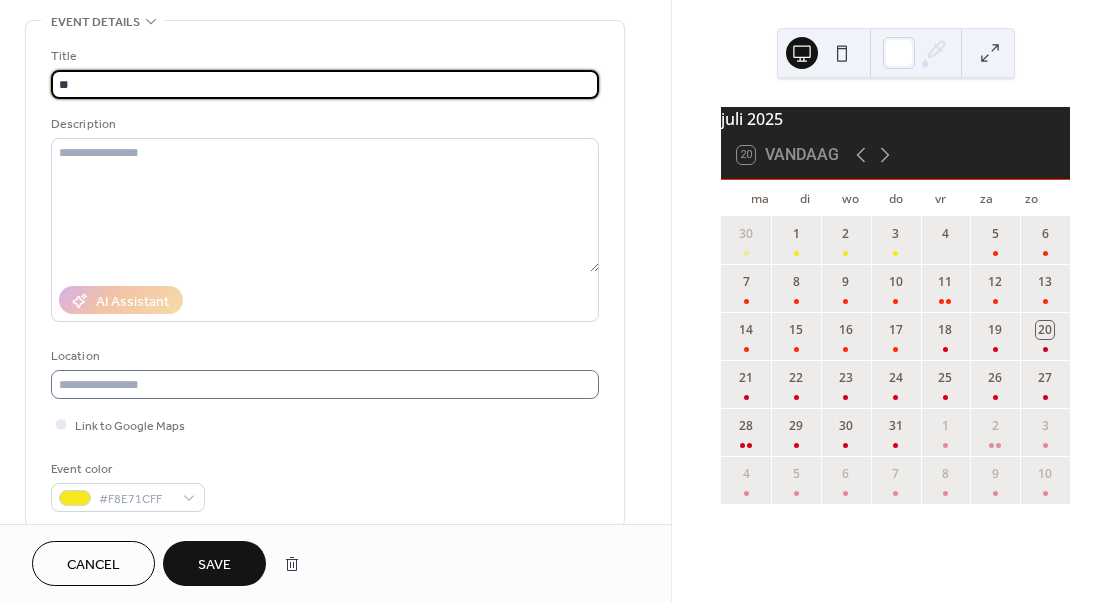 type on "*" 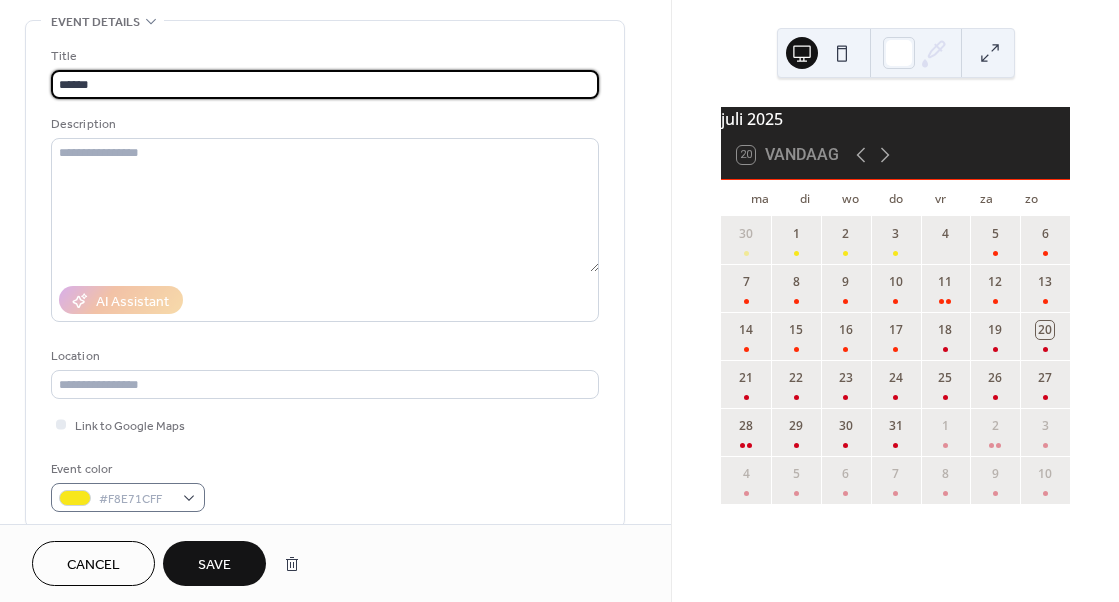type on "******" 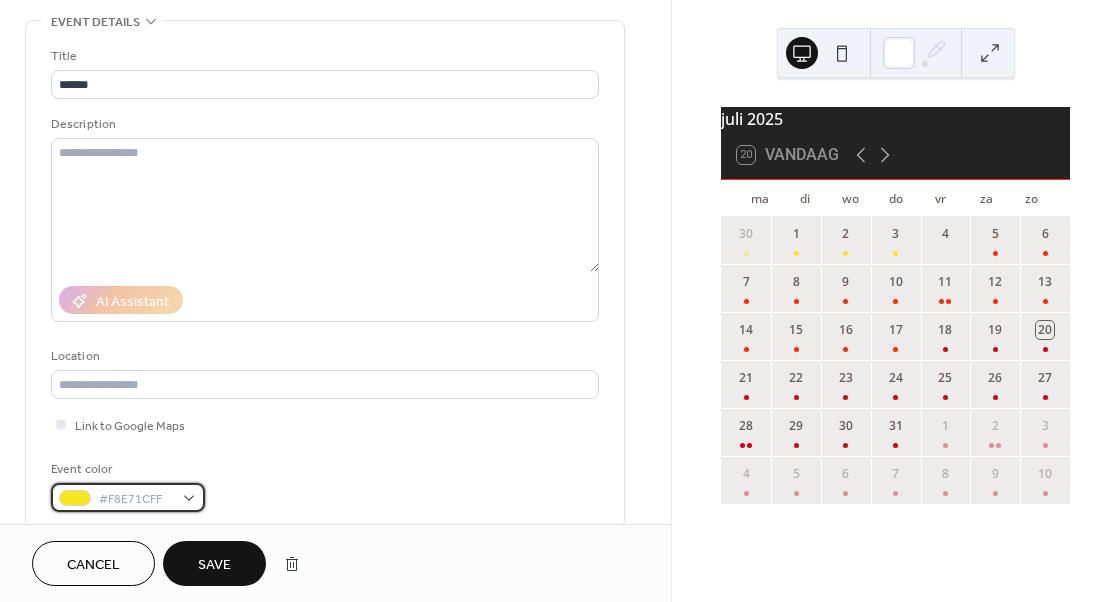 click on "#F8E71CFF" at bounding box center [128, 497] 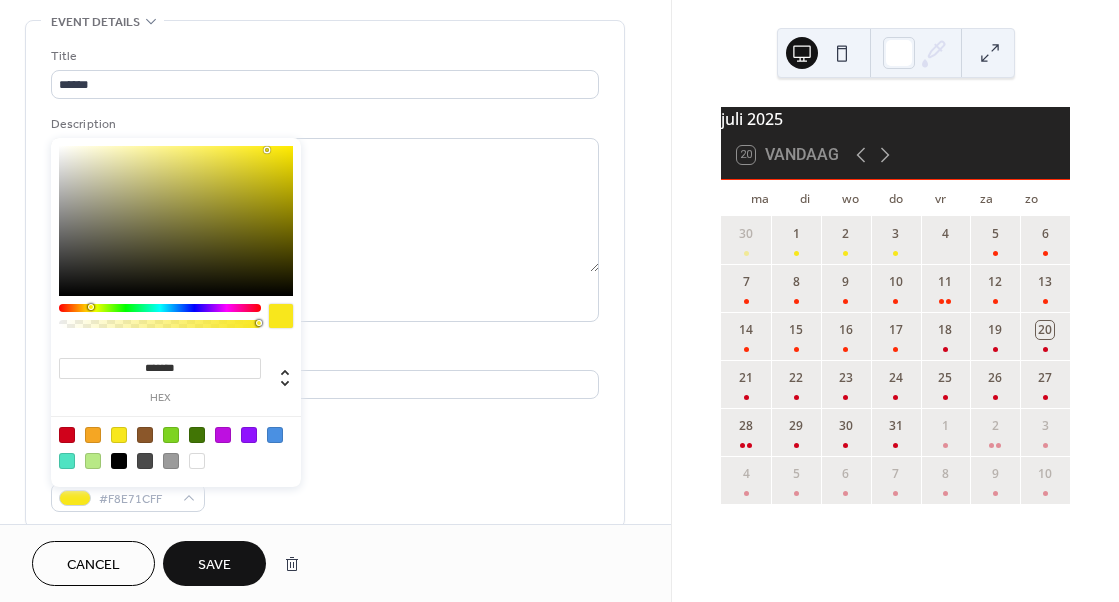 click at bounding box center (67, 435) 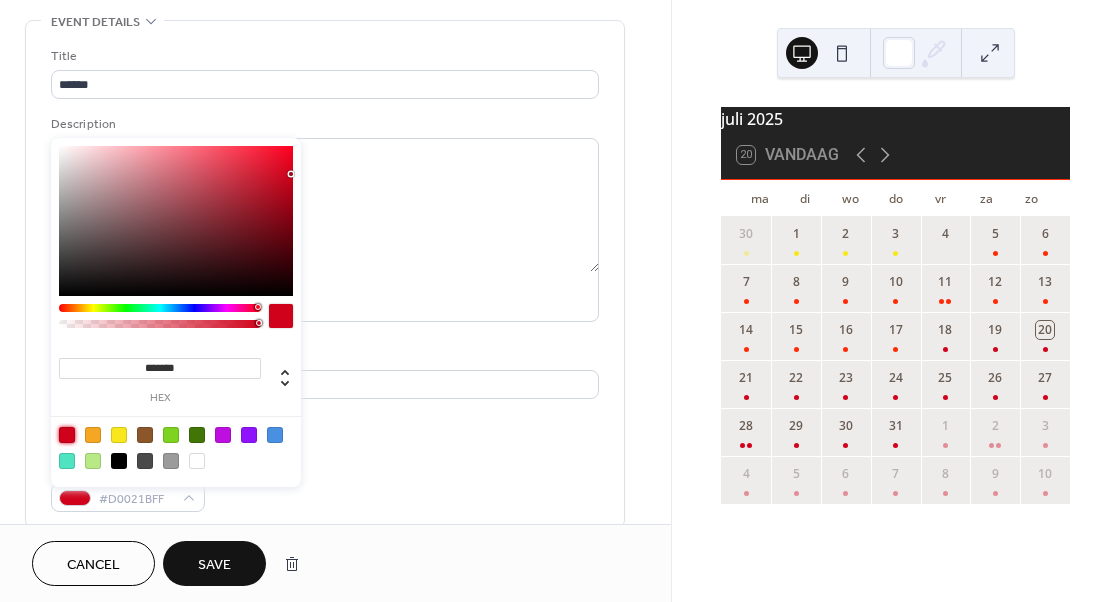 type on "*******" 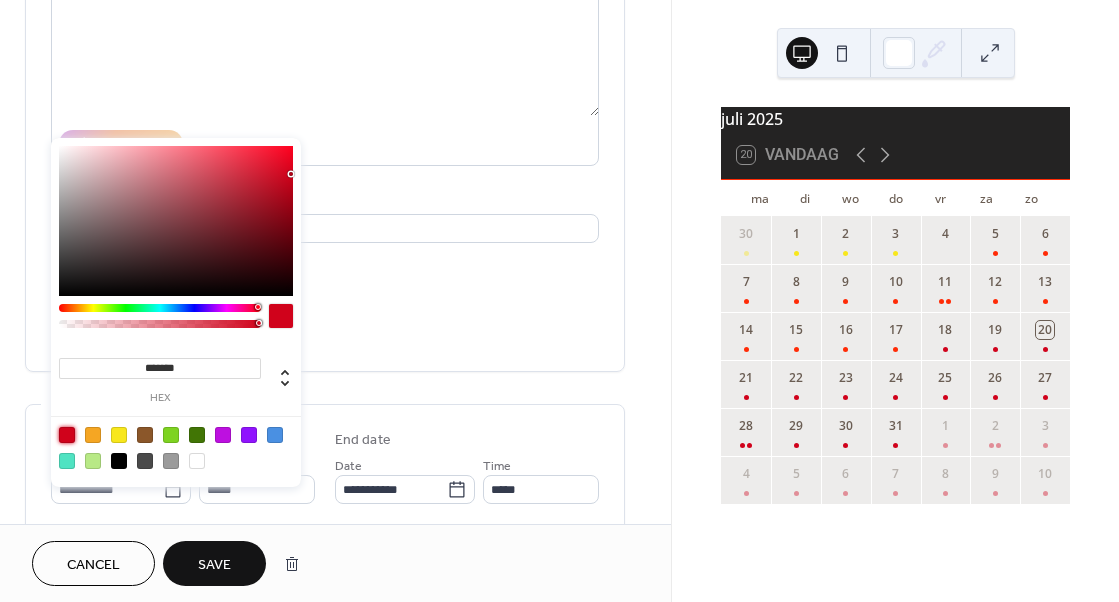 scroll, scrollTop: 248, scrollLeft: 0, axis: vertical 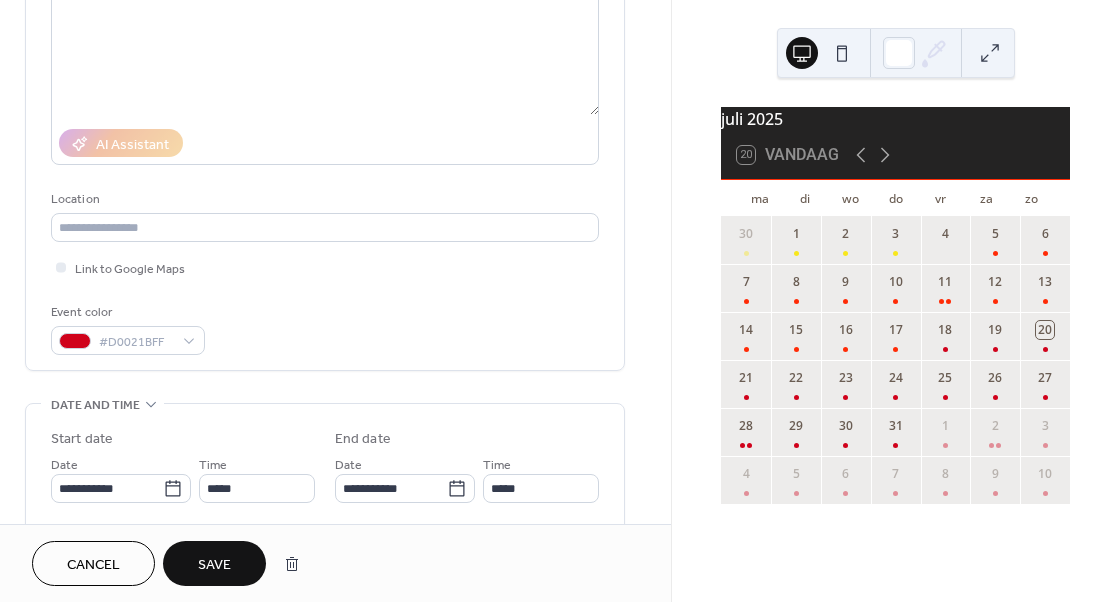 click on "Save" at bounding box center [214, 565] 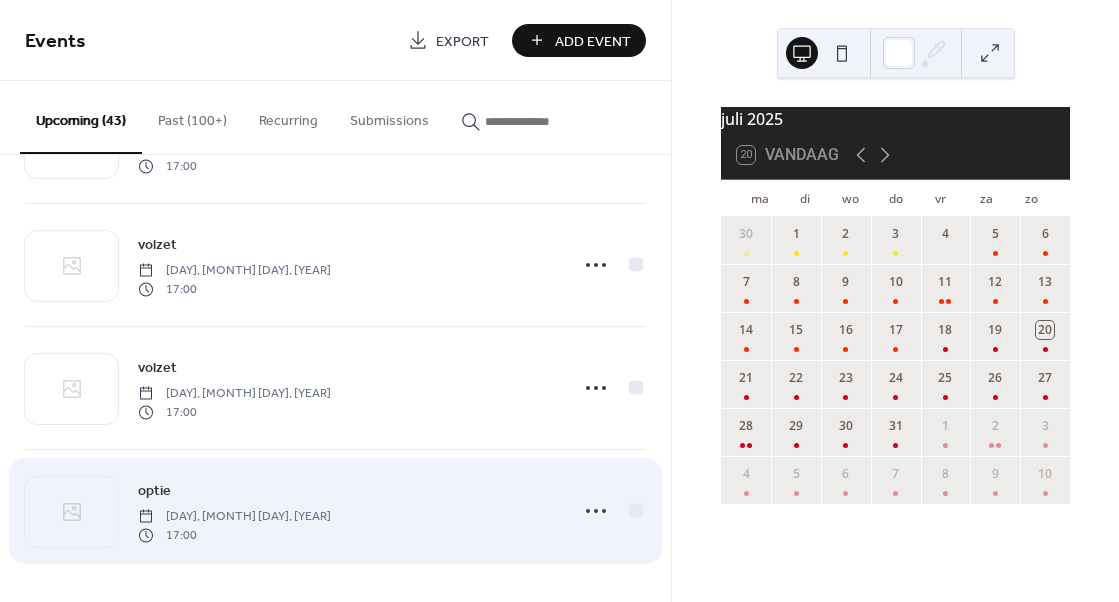 scroll, scrollTop: 3302, scrollLeft: 0, axis: vertical 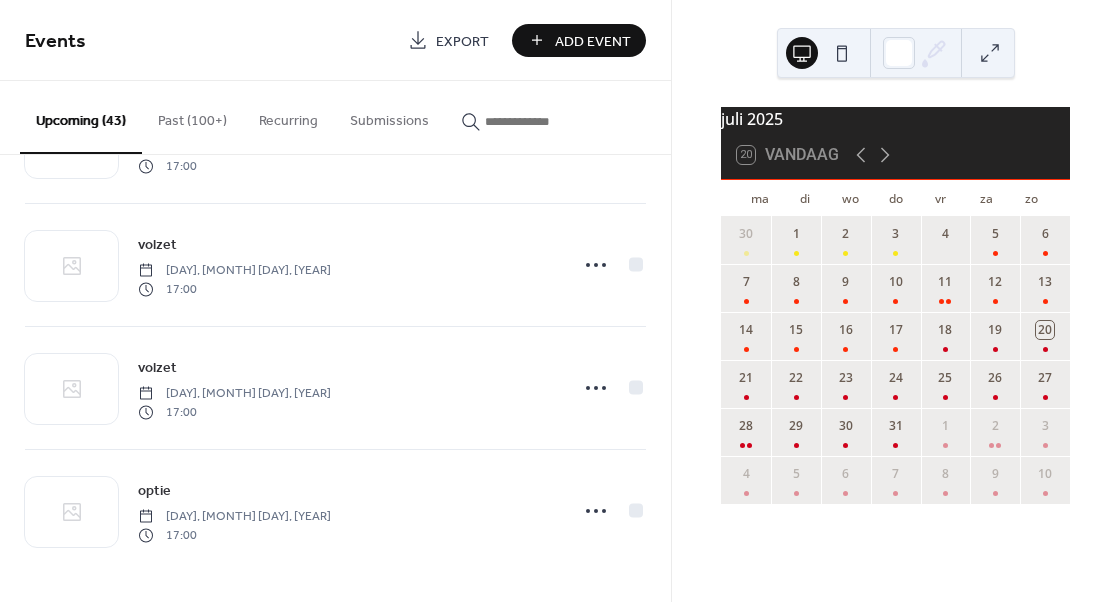 click on "[MONTH] [YEAR] 20 Vandaag ma di wo do vr za zo 30 1 2 3 4 5 6 7 8 9 10 11 12 13 14 15 16 17 18 19 20 21 22 23 24 25 26 27 28 29 30 31 1 2 3 4 5 6 7 8 9 10" at bounding box center [895, 301] 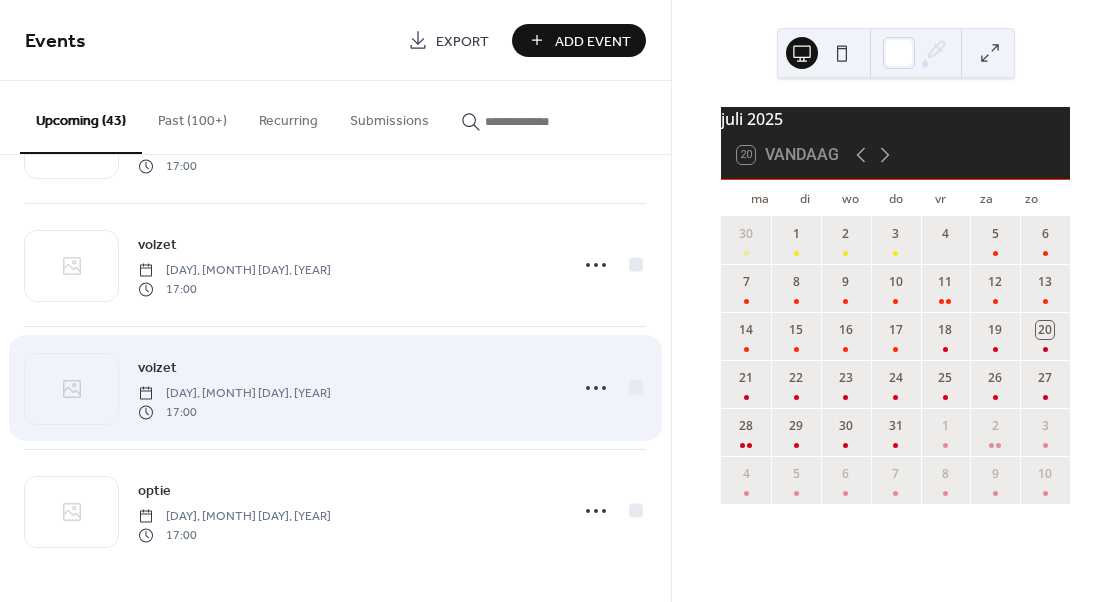 scroll, scrollTop: 3302, scrollLeft: 0, axis: vertical 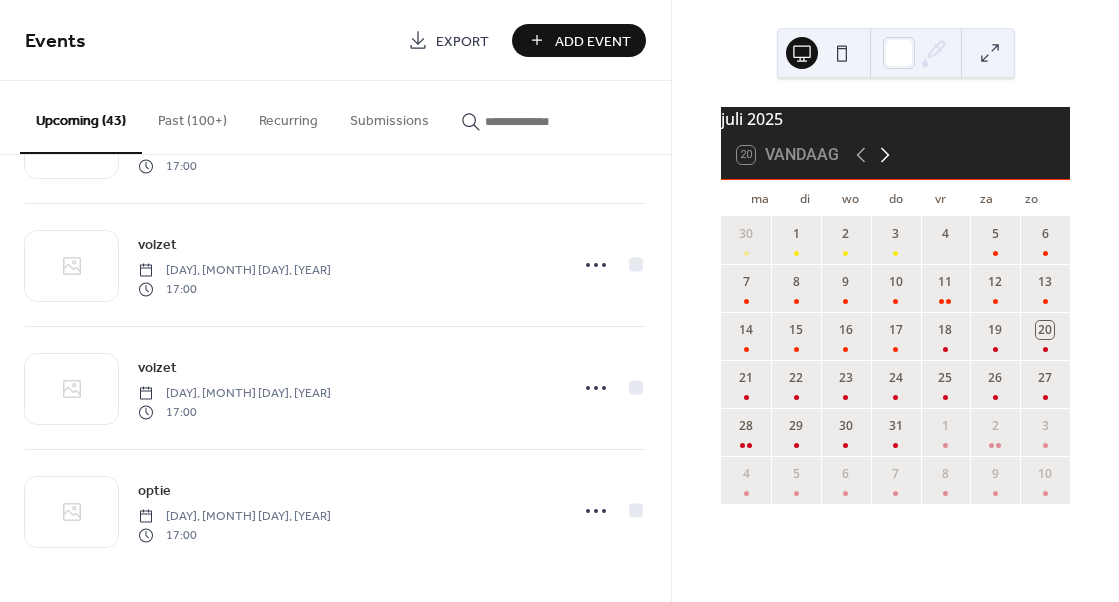 click 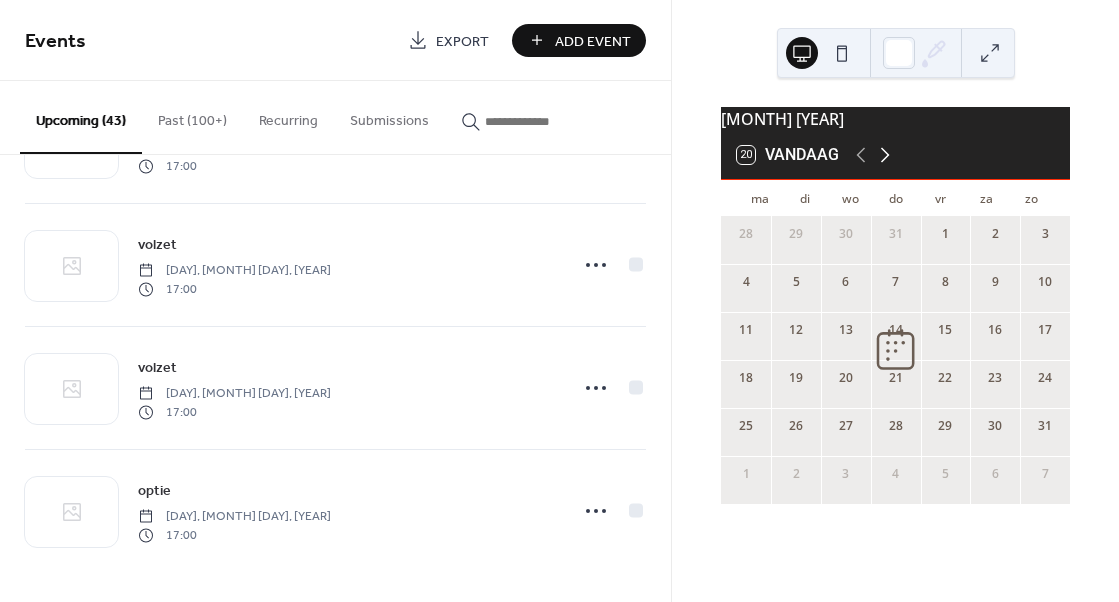 click 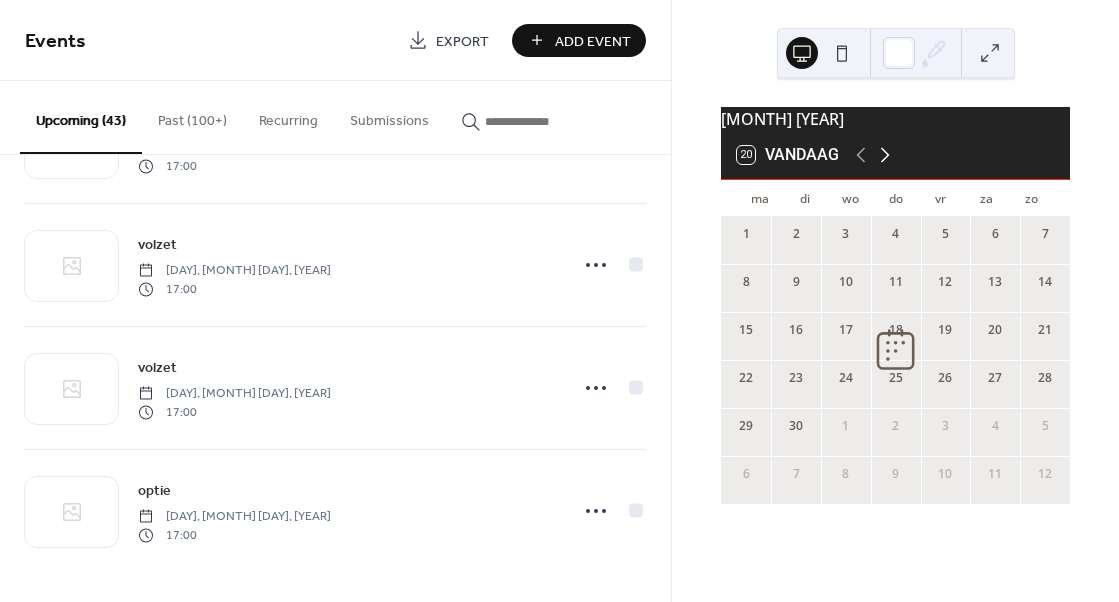 click 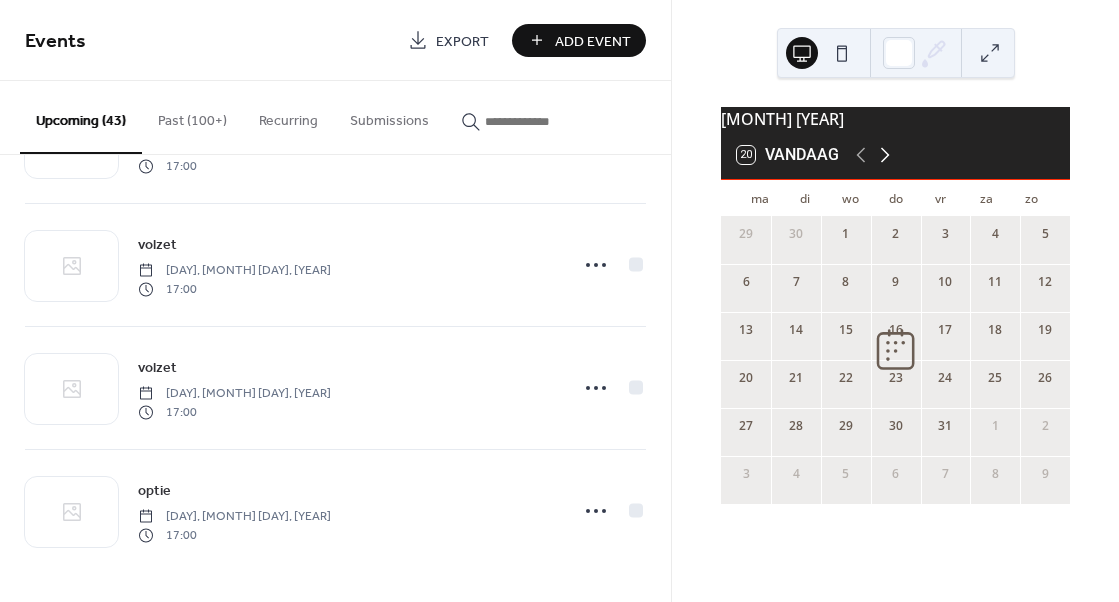 click 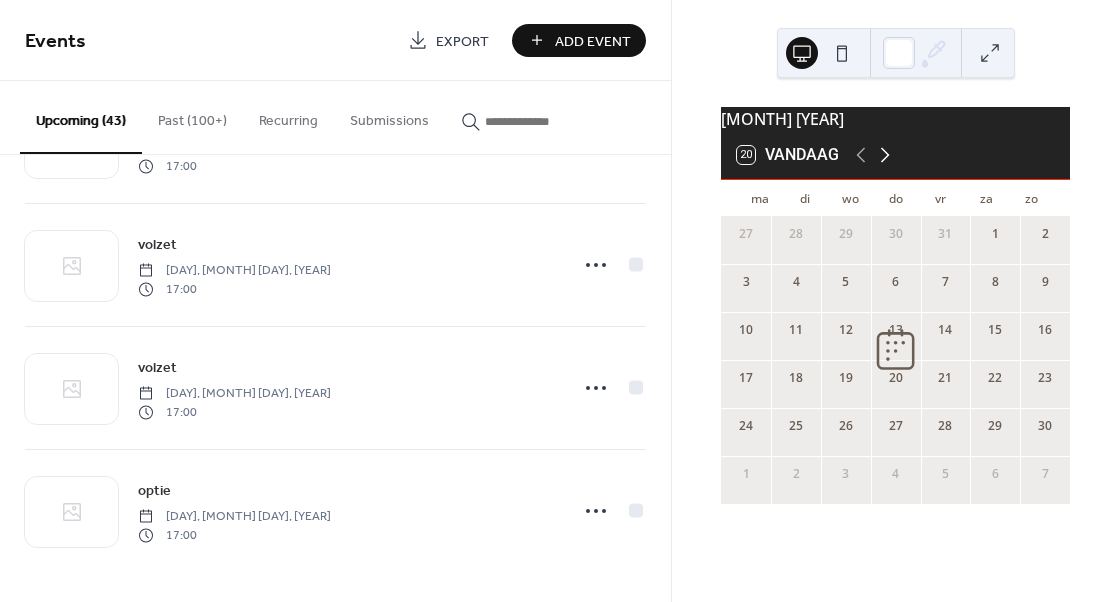 click 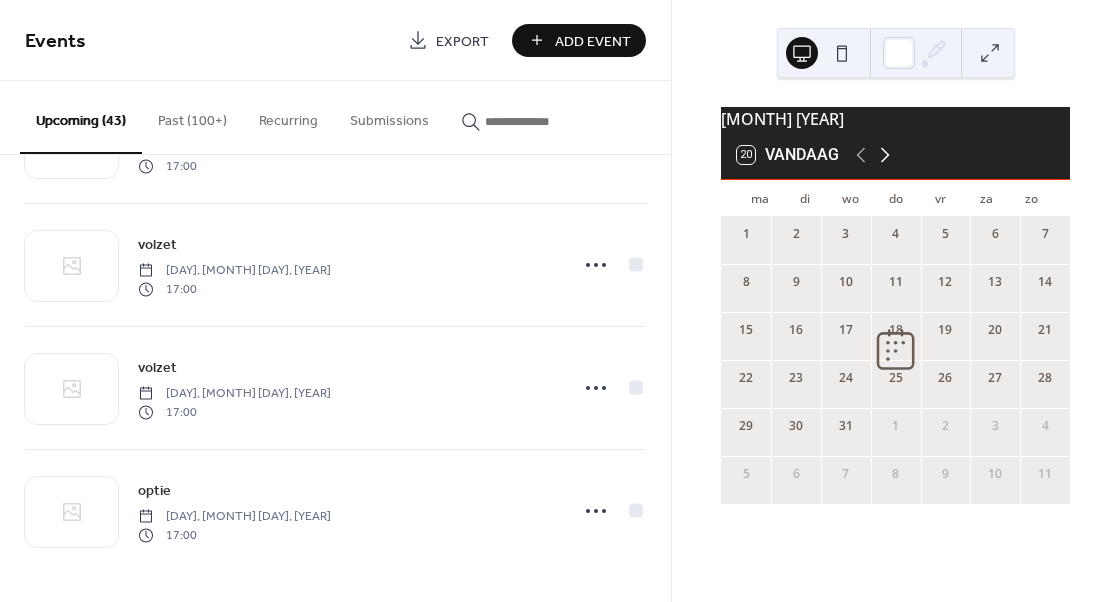 click 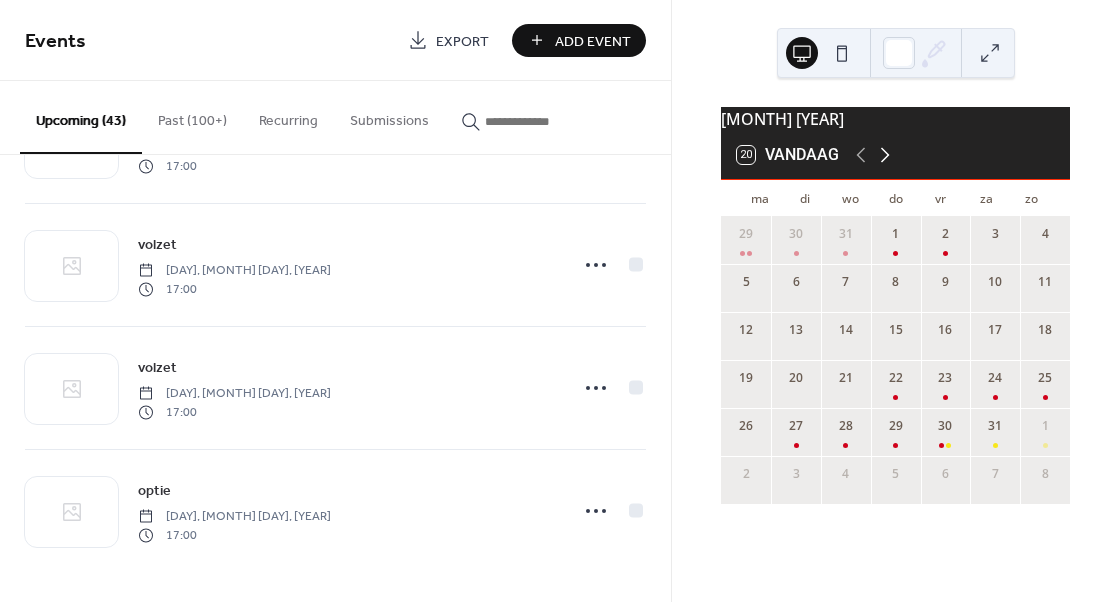 click 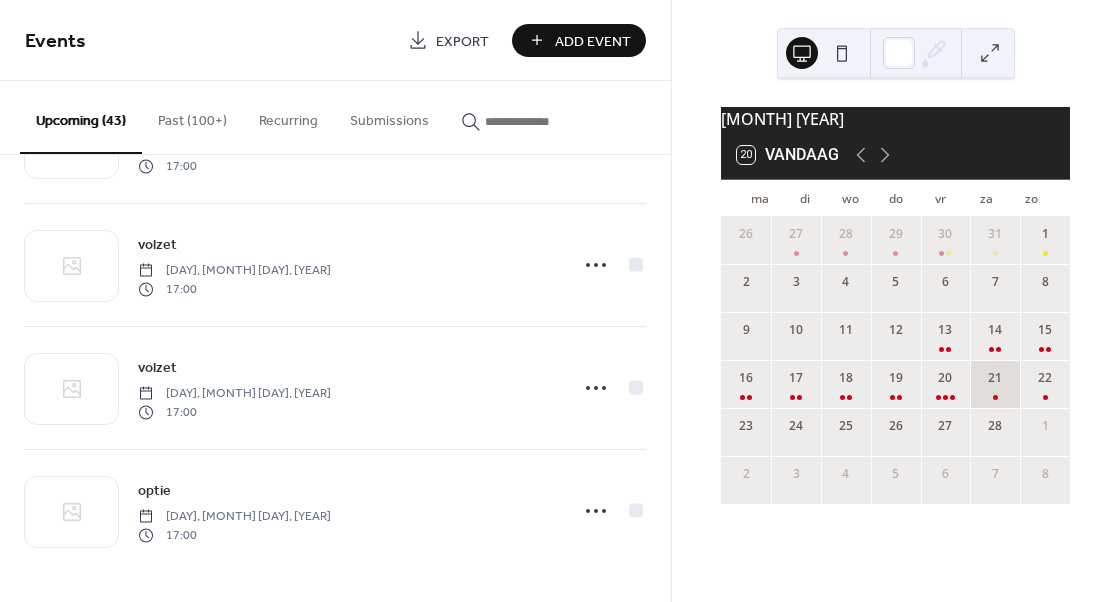 click on "21" at bounding box center (995, 384) 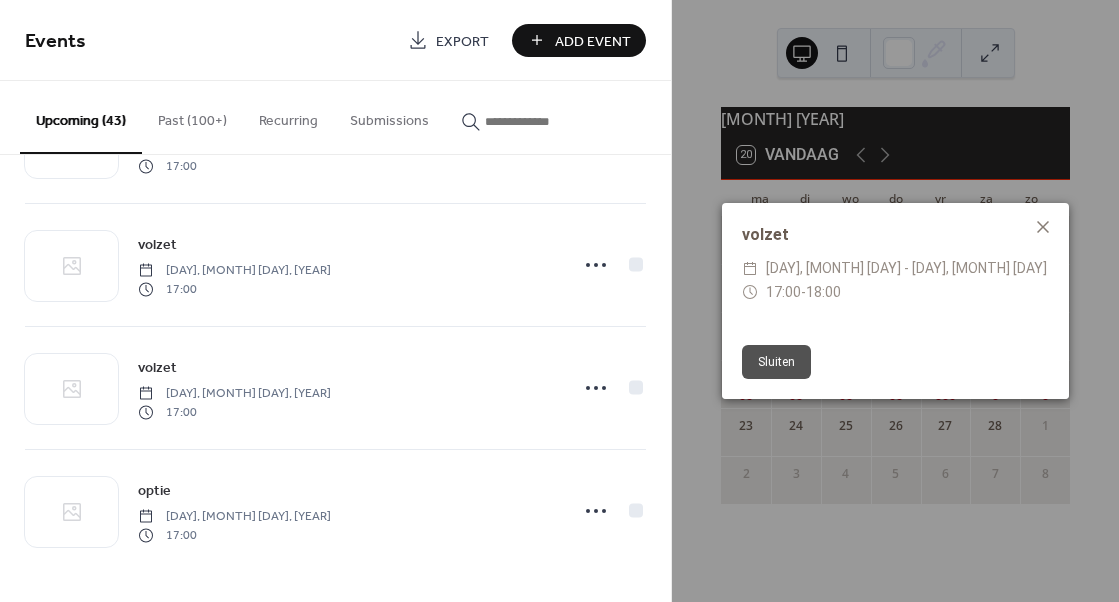 click on "Sluiten" at bounding box center (776, 362) 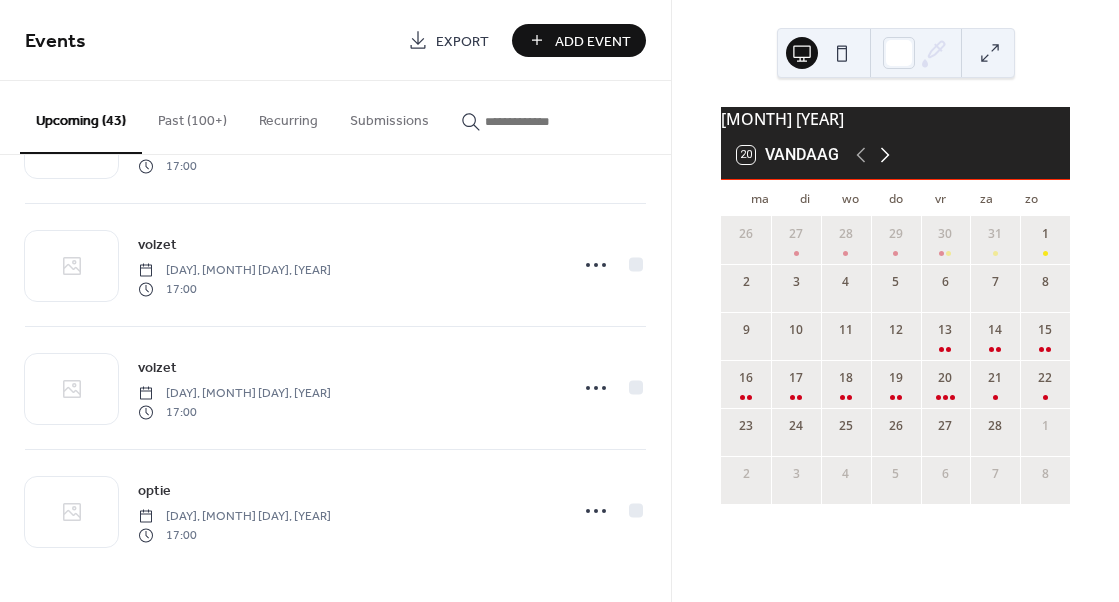 click 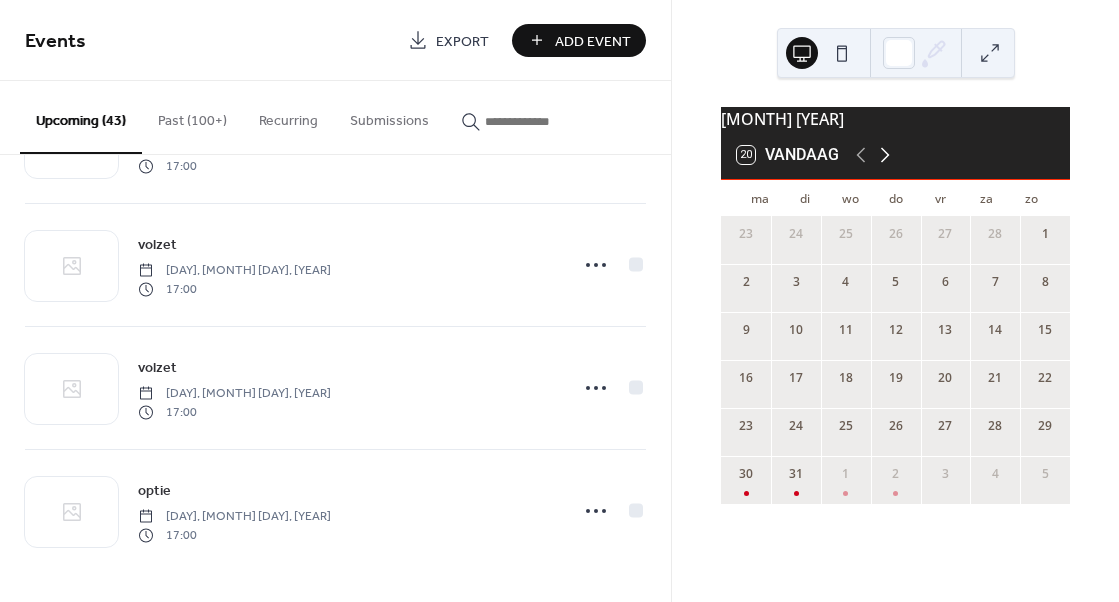 click 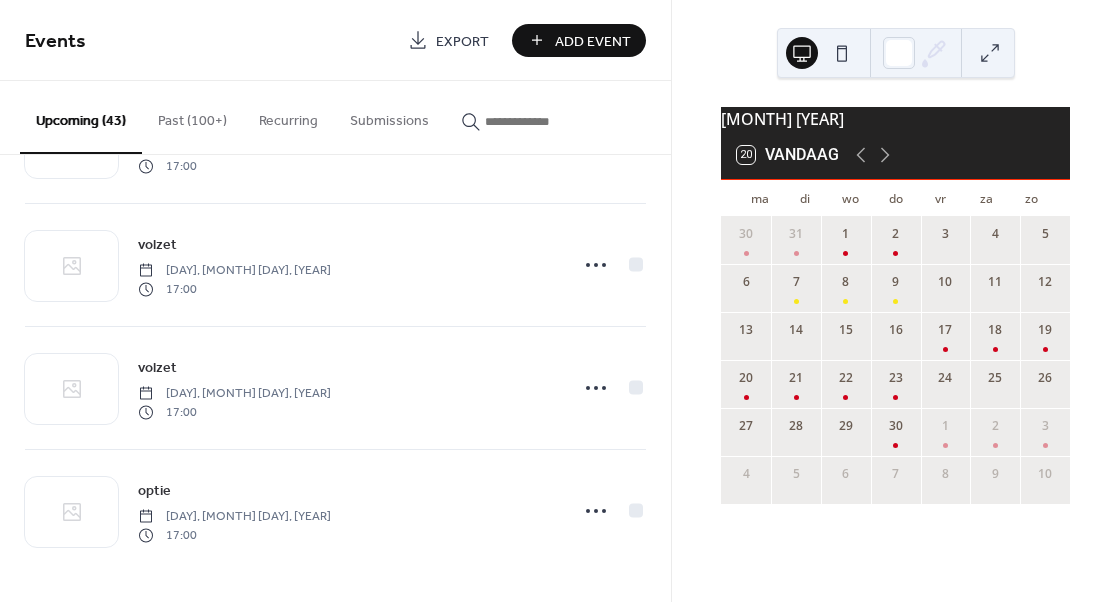 click on "Add Event" at bounding box center [593, 41] 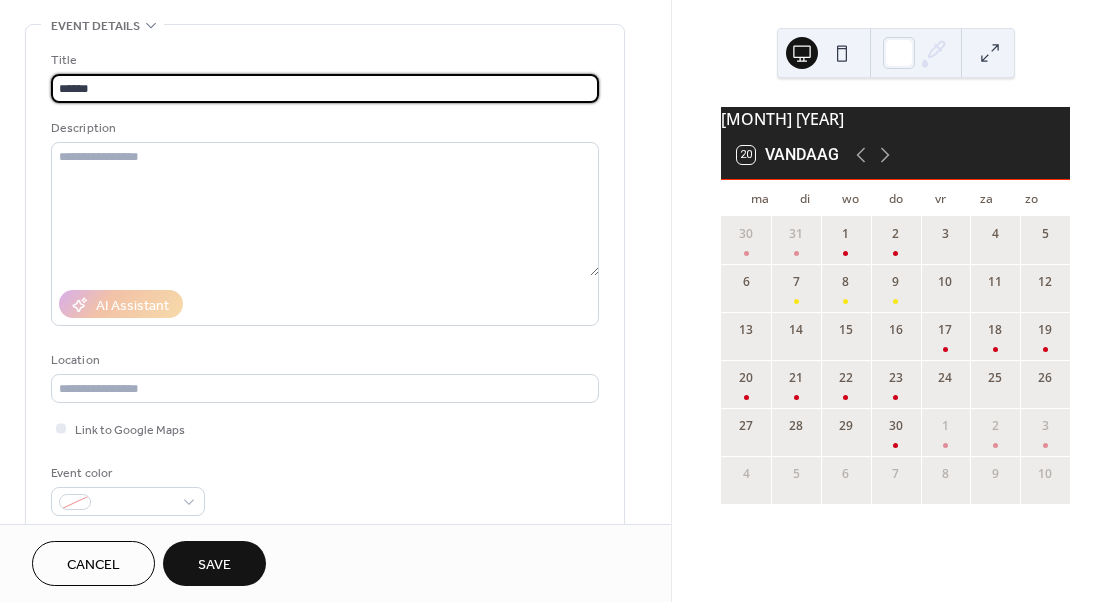 scroll, scrollTop: 104, scrollLeft: 0, axis: vertical 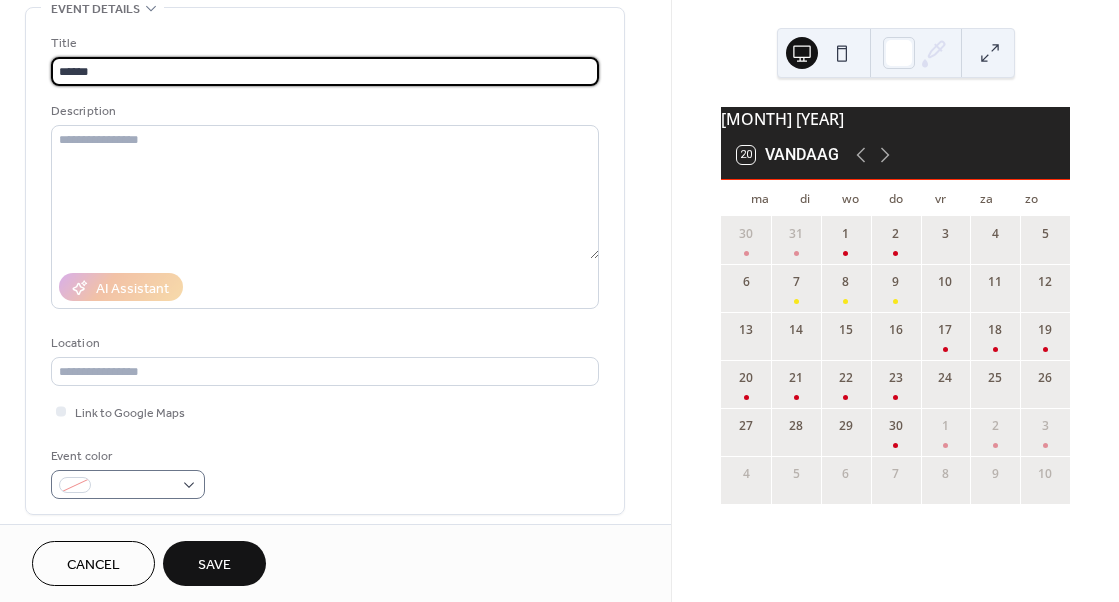 type on "******" 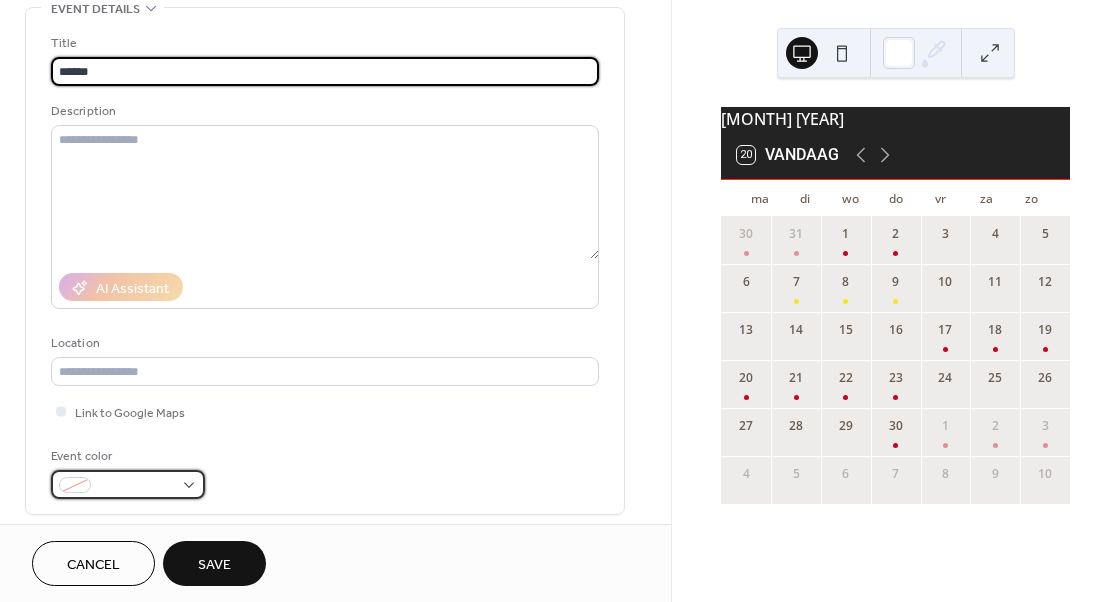 click at bounding box center [128, 484] 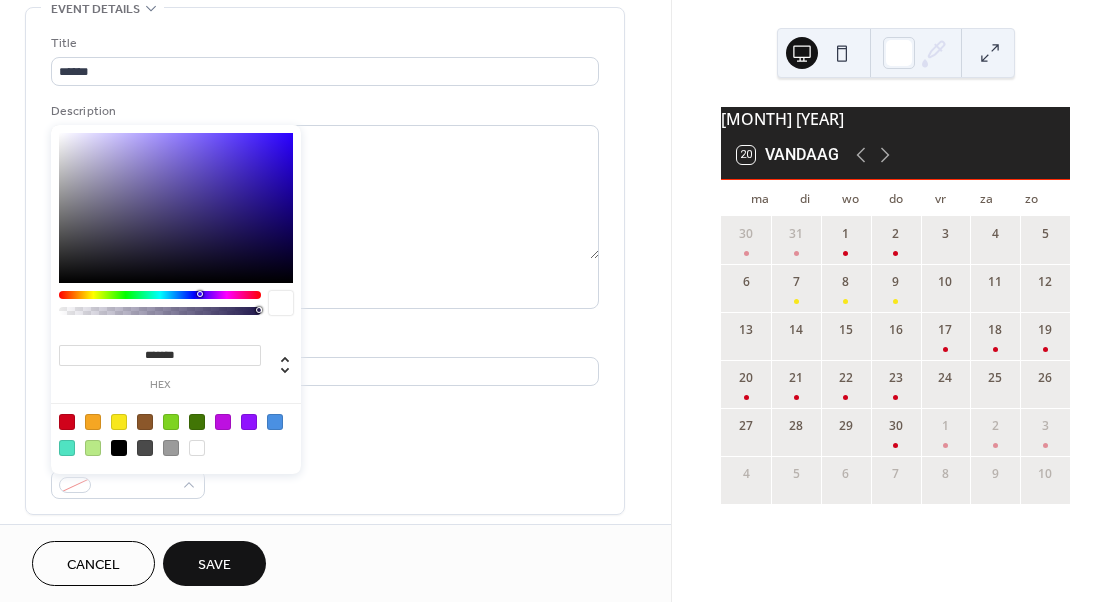 click at bounding box center (67, 422) 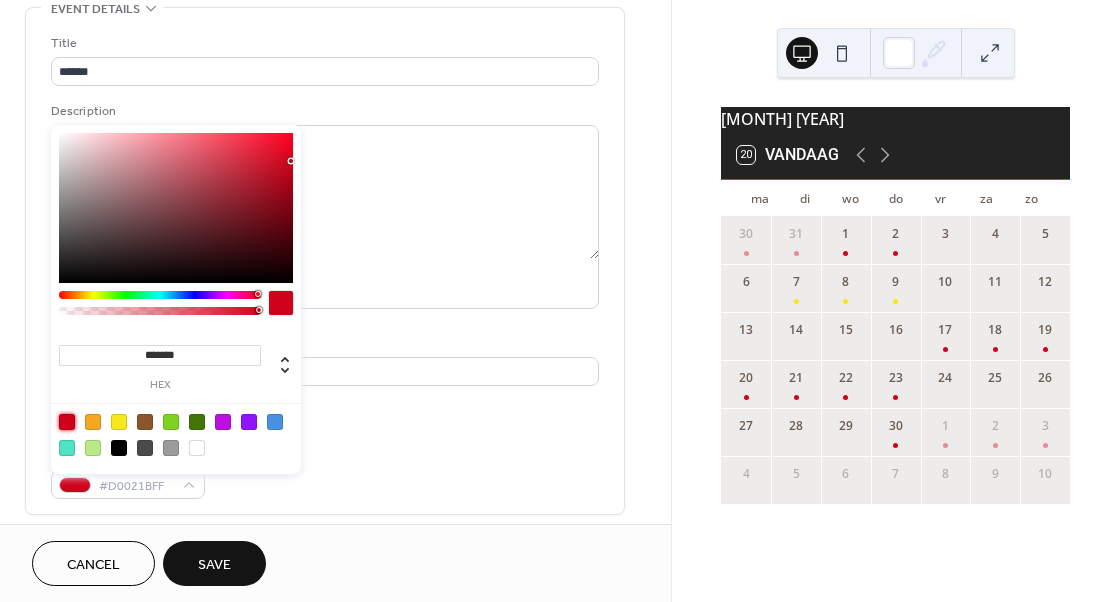 type on "*******" 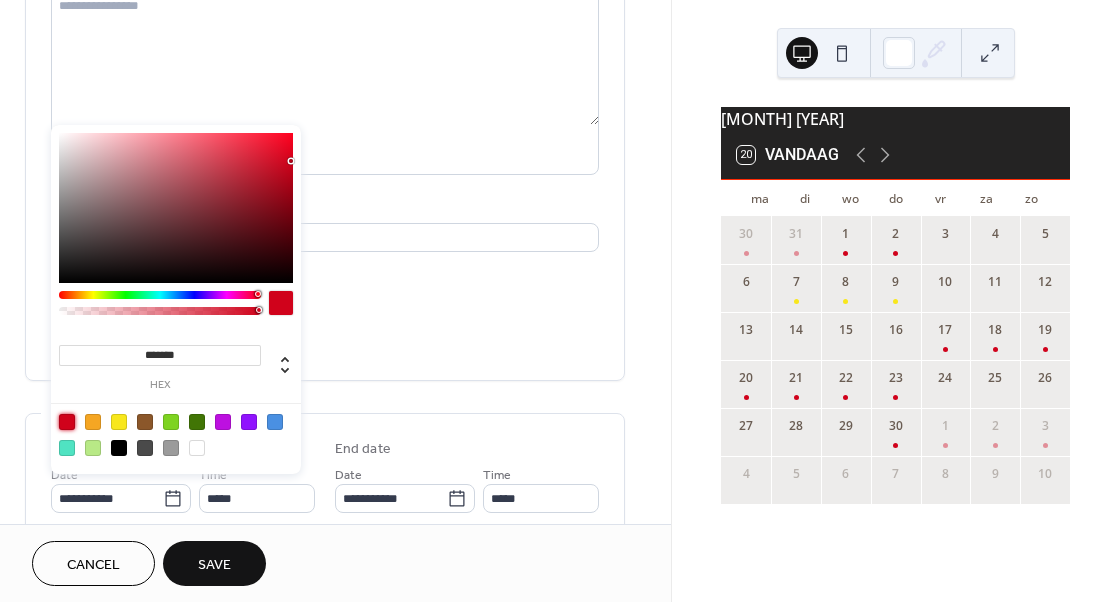 scroll, scrollTop: 239, scrollLeft: 0, axis: vertical 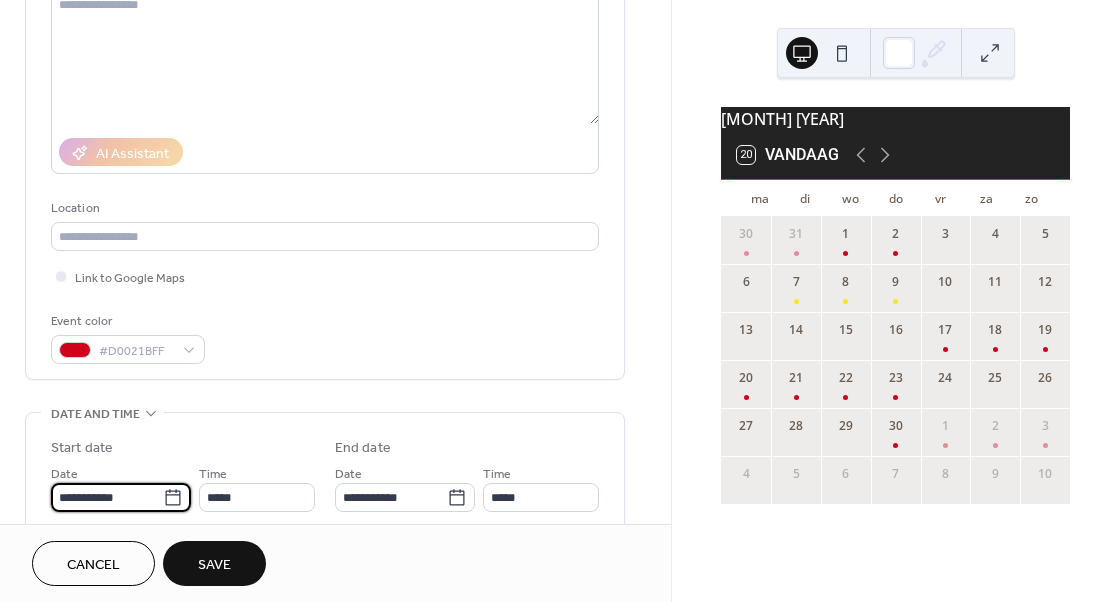 click on "**********" at bounding box center (107, 497) 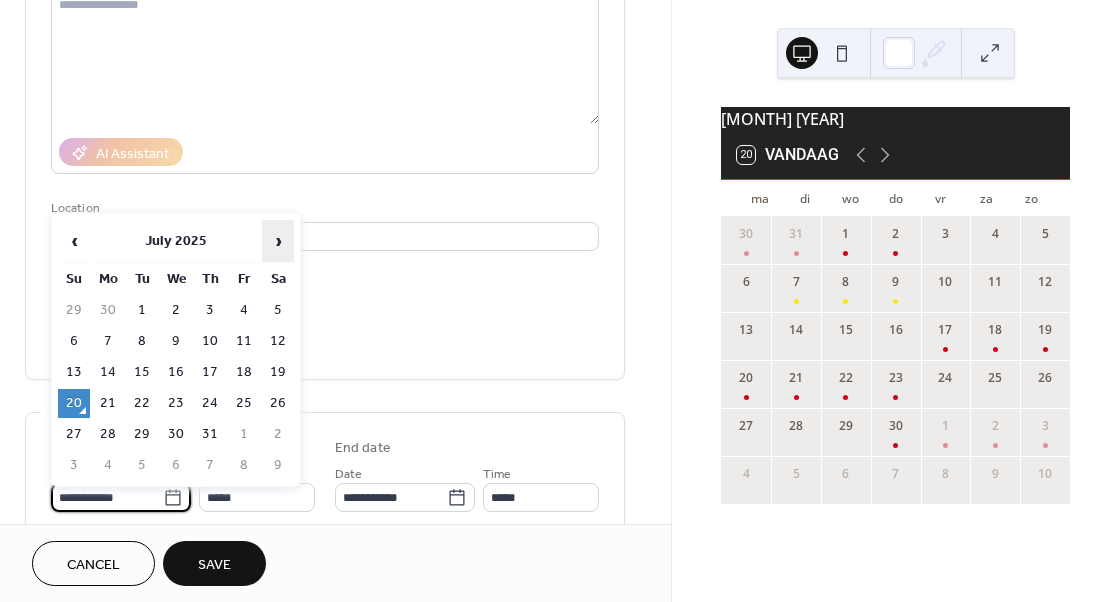 click on "›" at bounding box center [278, 241] 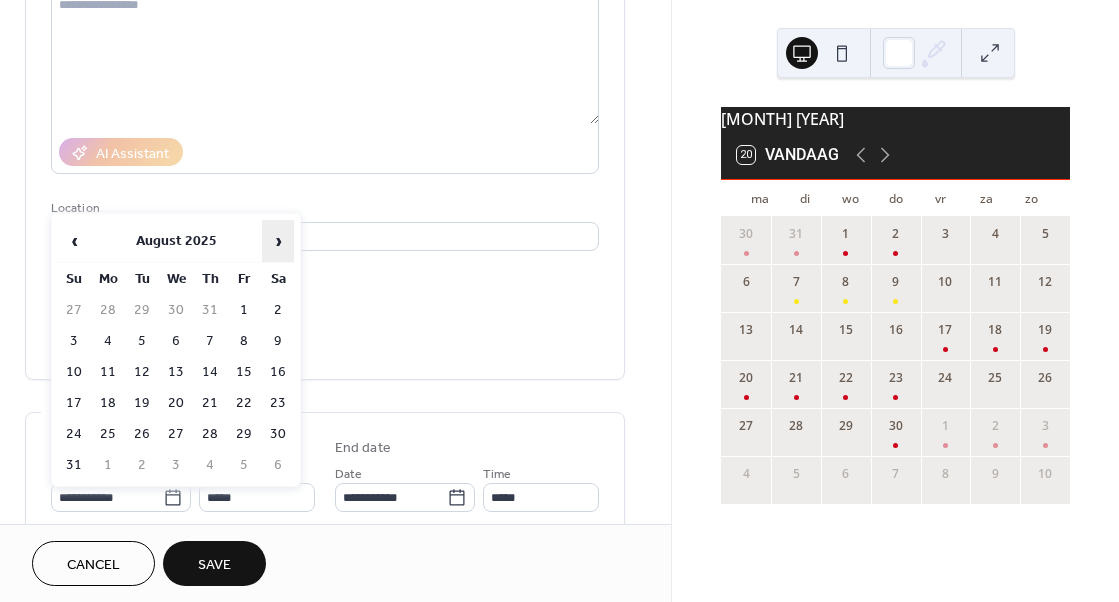 click on "›" at bounding box center (278, 241) 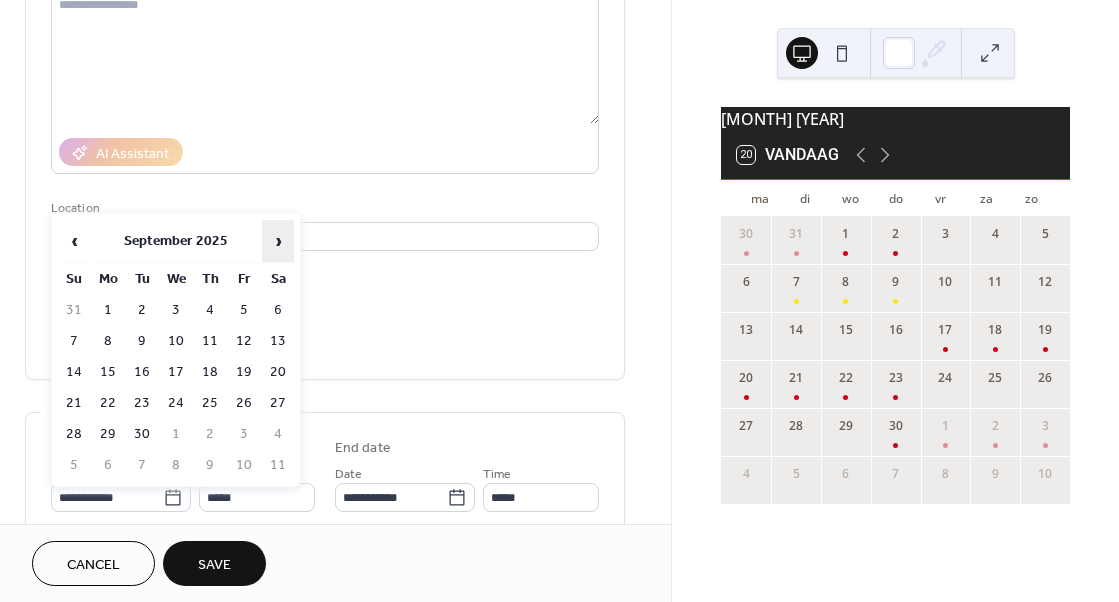 click on "›" at bounding box center (278, 241) 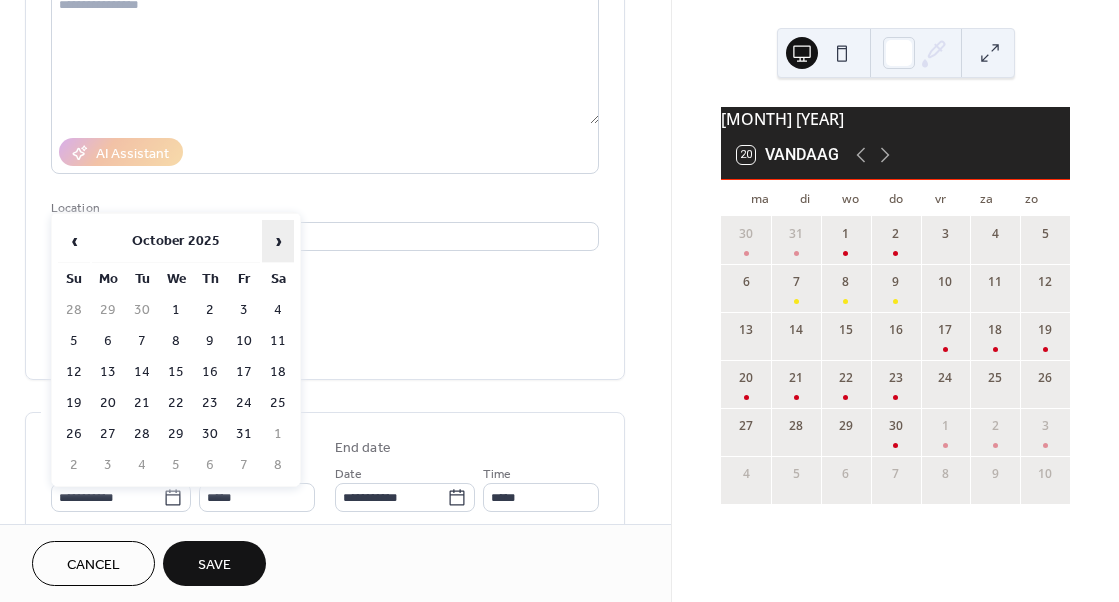click on "›" at bounding box center [278, 241] 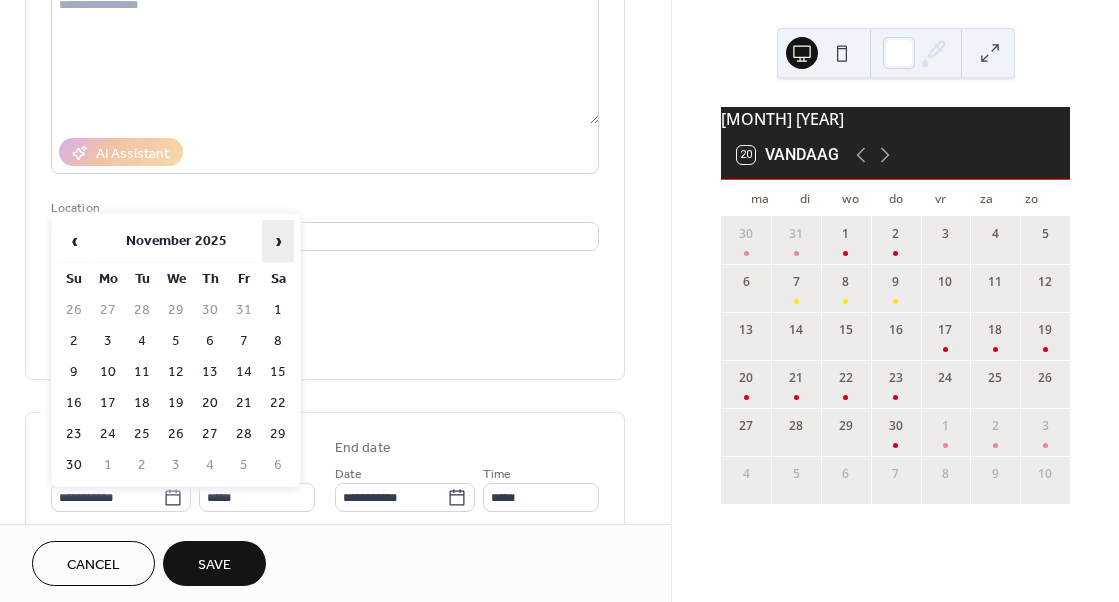 click on "›" at bounding box center (278, 241) 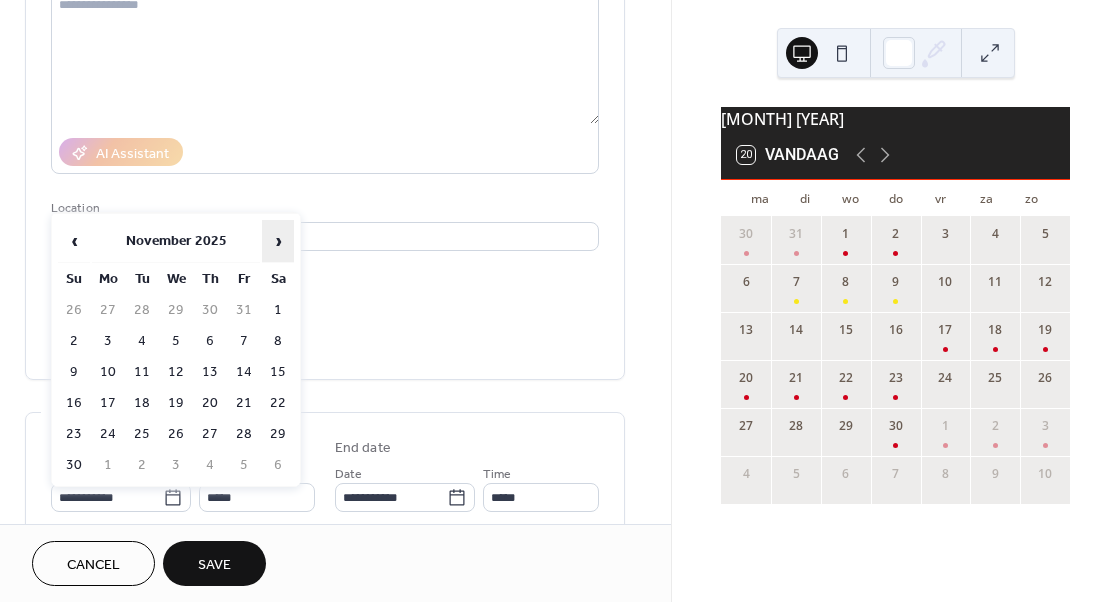 click on "›" at bounding box center (278, 241) 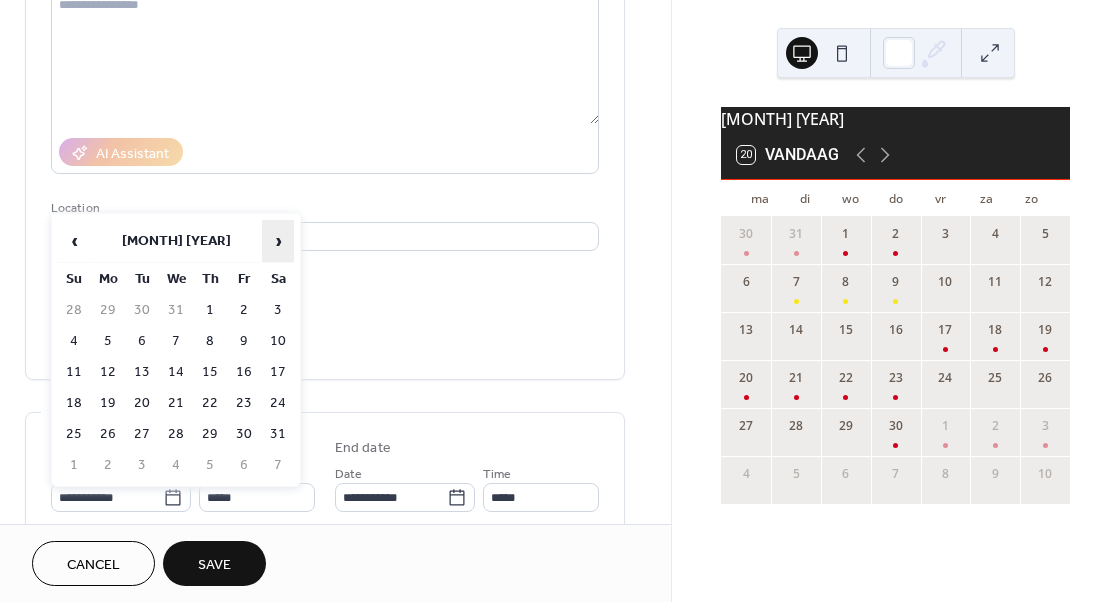 click on "›" at bounding box center [278, 241] 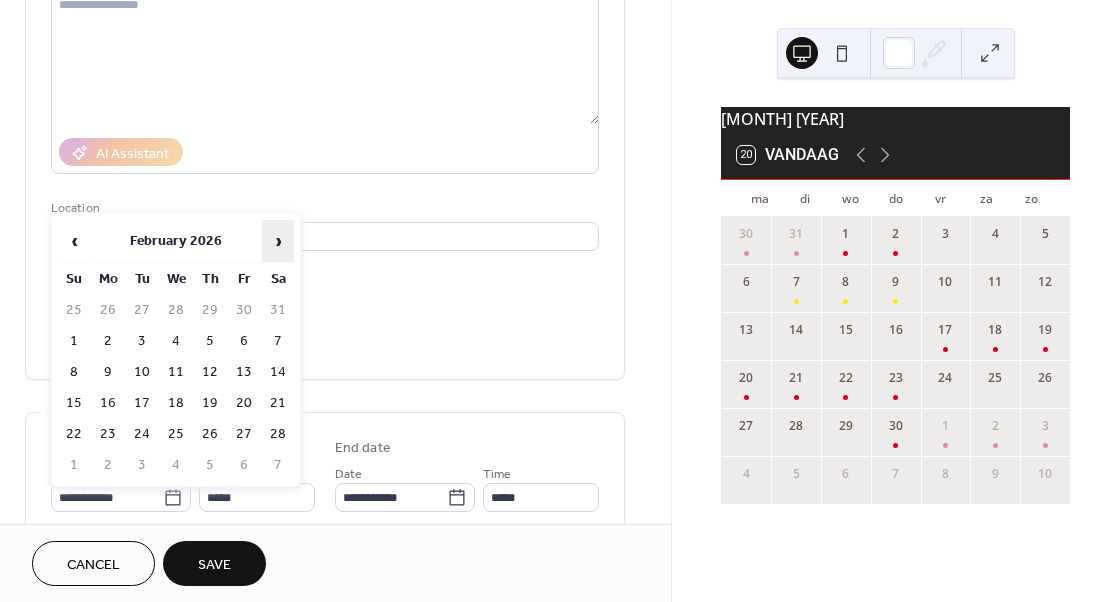 click on "›" at bounding box center [278, 241] 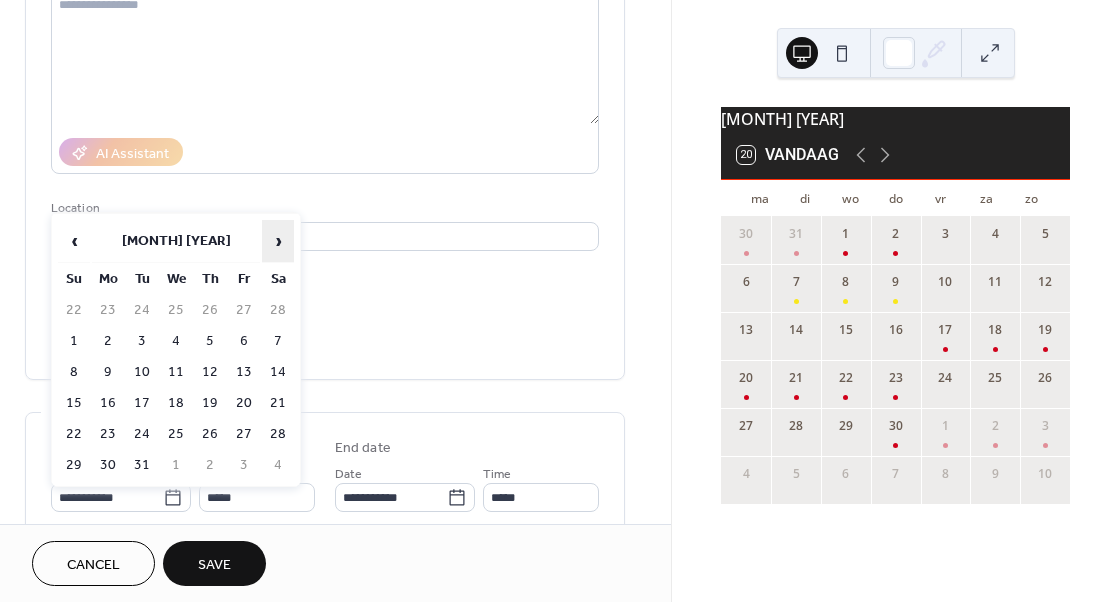 click on "›" at bounding box center [278, 241] 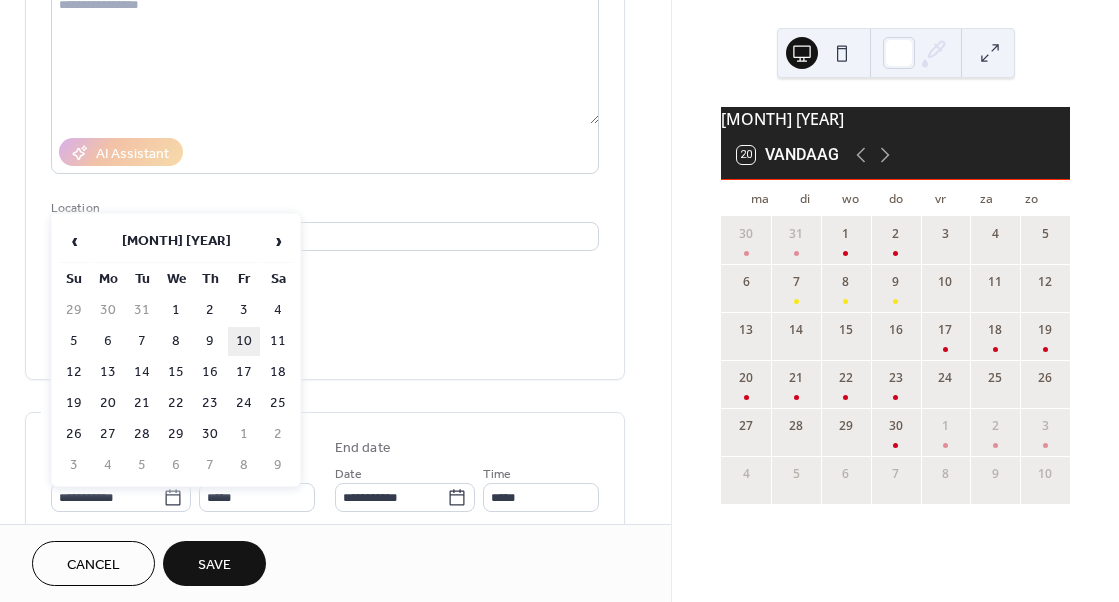 click on "10" at bounding box center [244, 341] 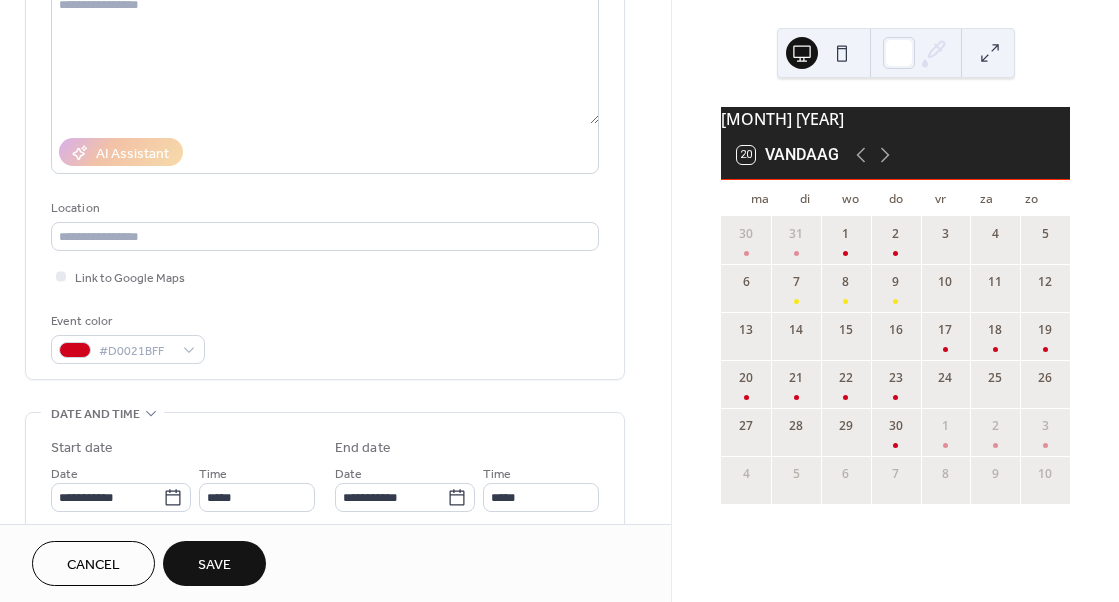 type on "**********" 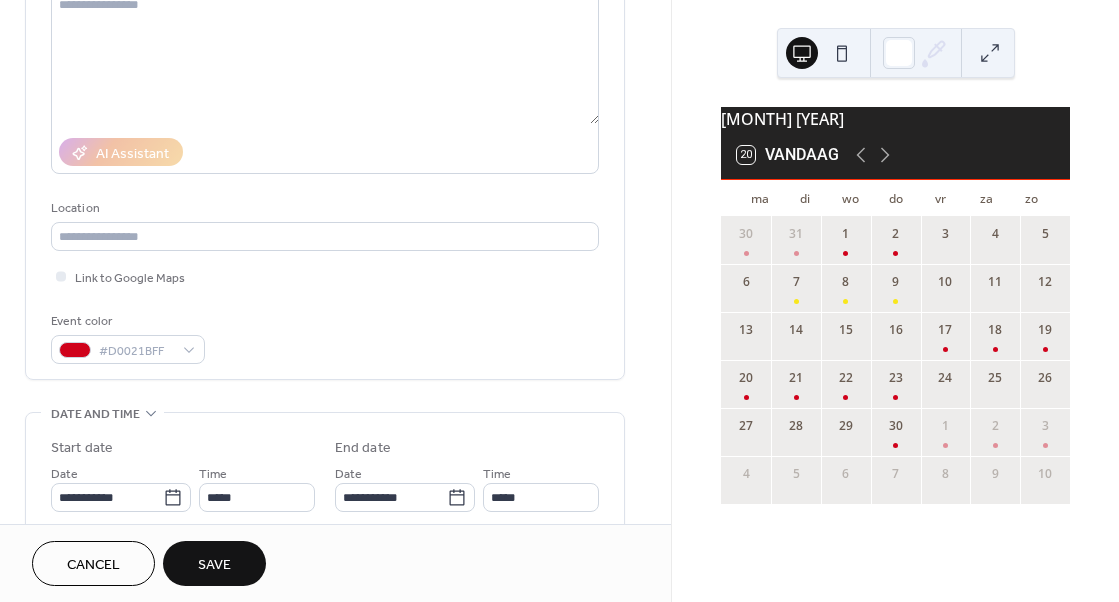 type on "**********" 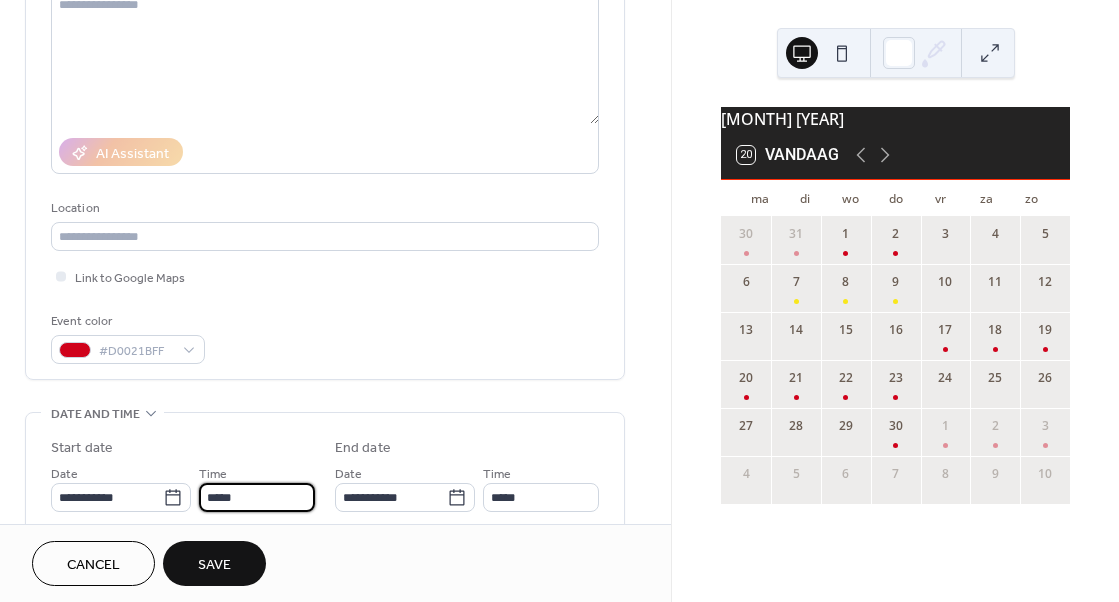 click on "*****" at bounding box center (257, 497) 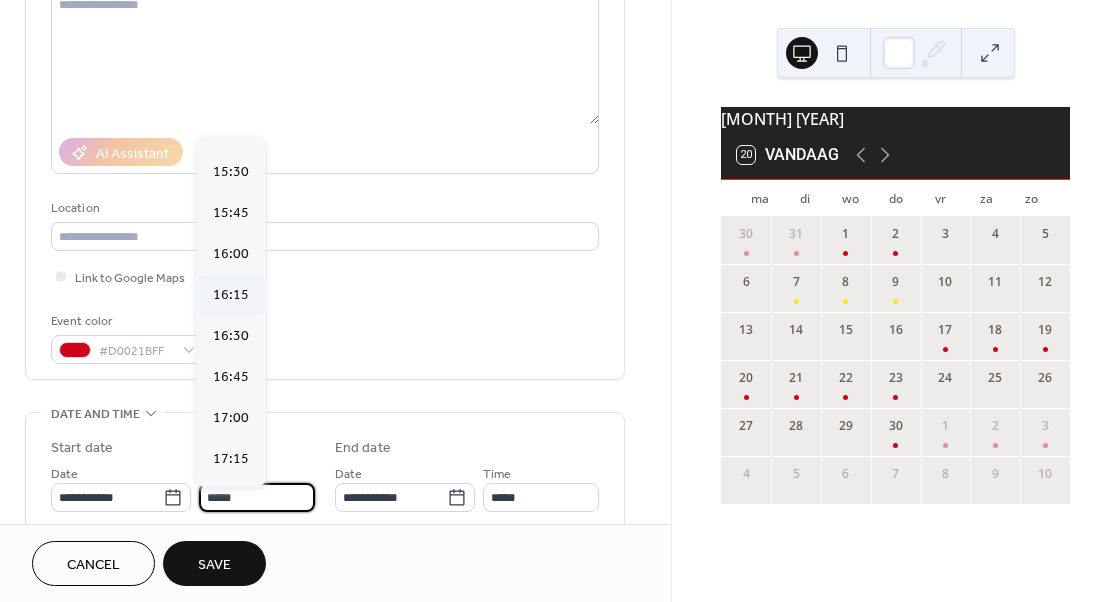 scroll, scrollTop: 2541, scrollLeft: 0, axis: vertical 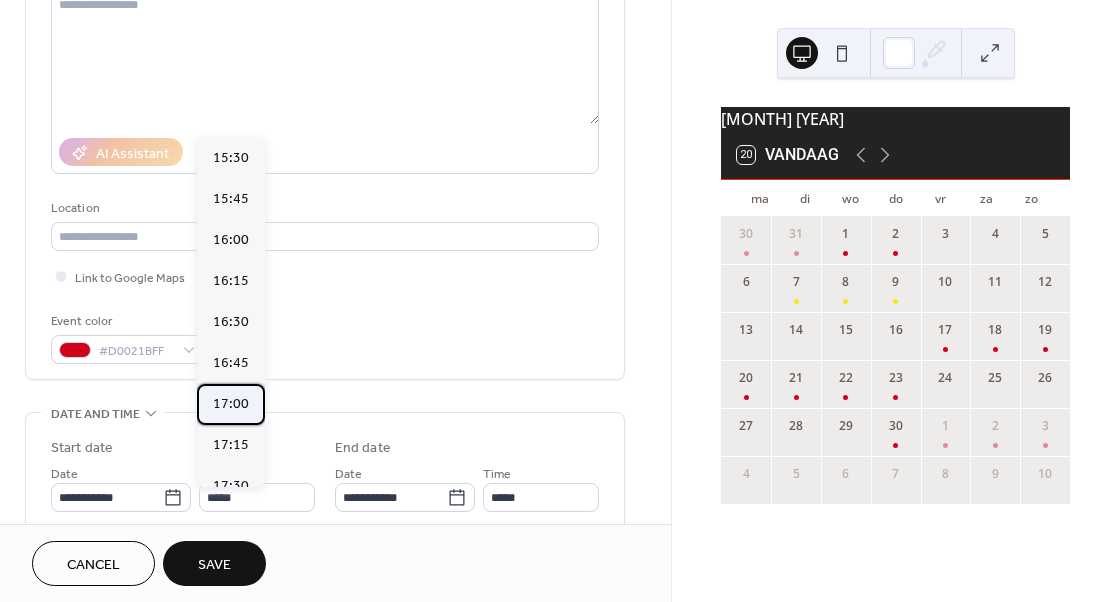 click on "17:00" at bounding box center (231, 404) 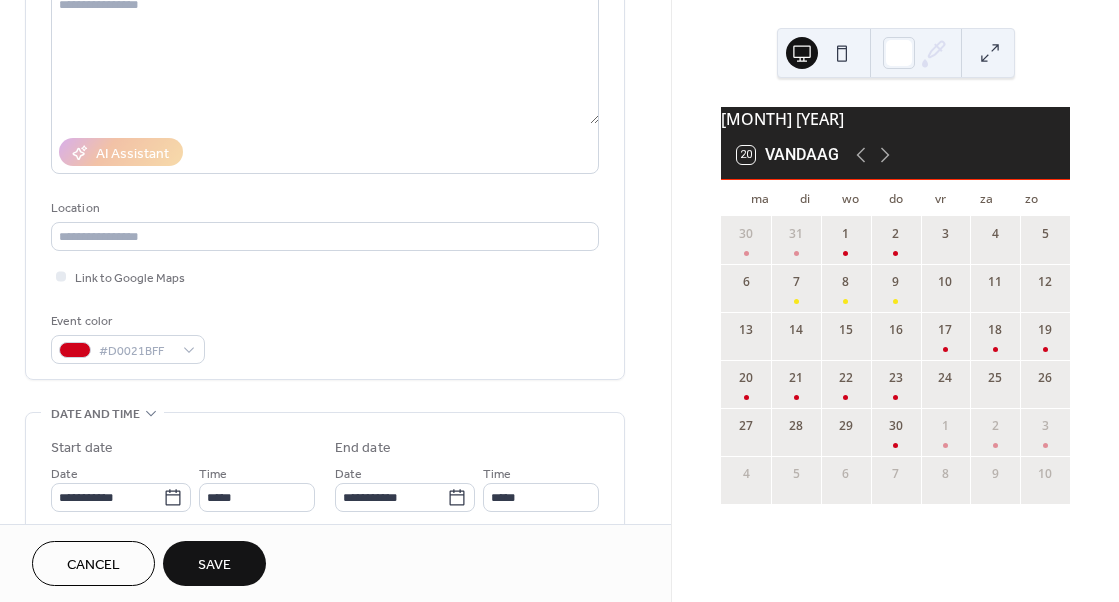 type on "*****" 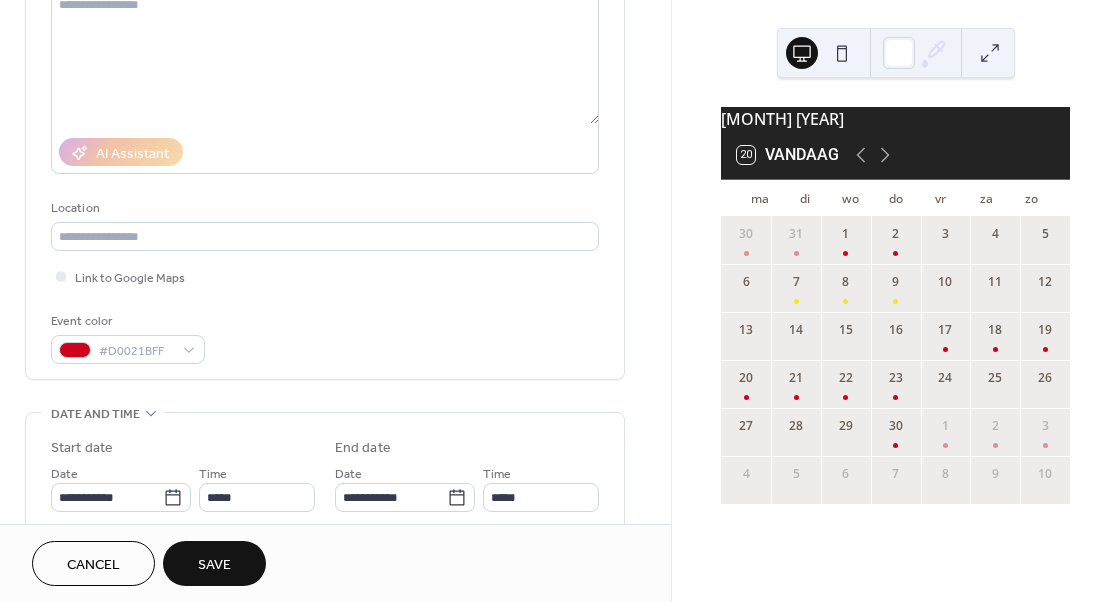 type on "*****" 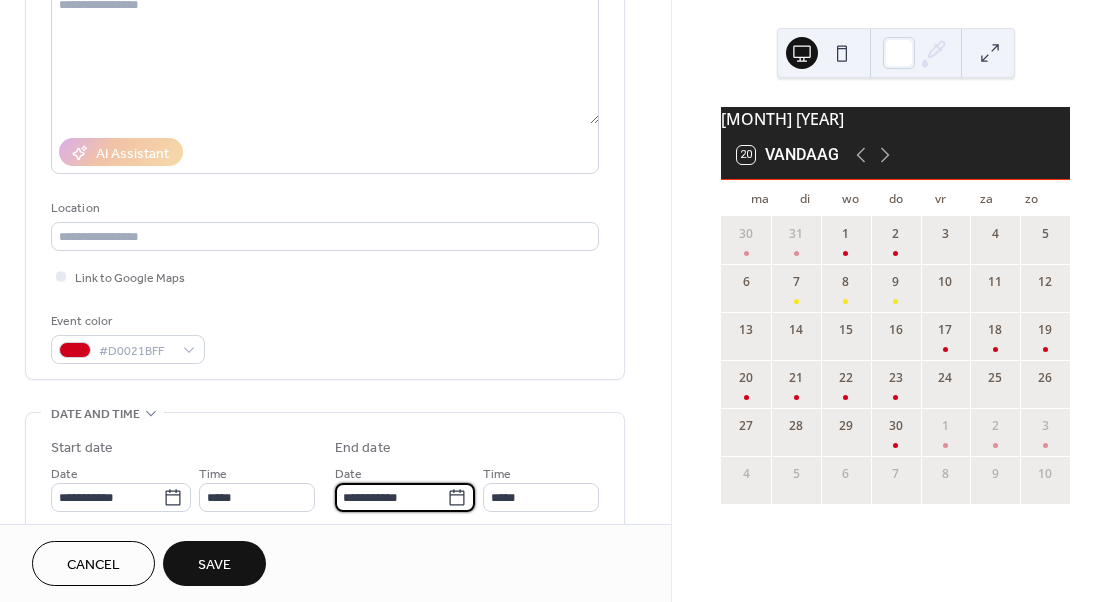 click on "**********" at bounding box center [391, 497] 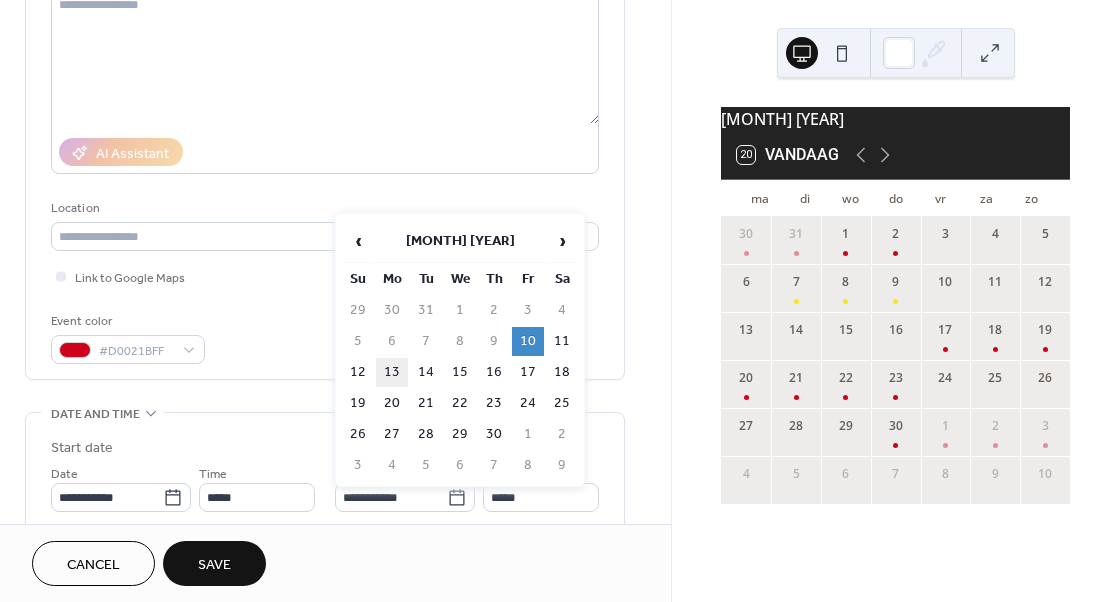 click on "13" at bounding box center [392, 372] 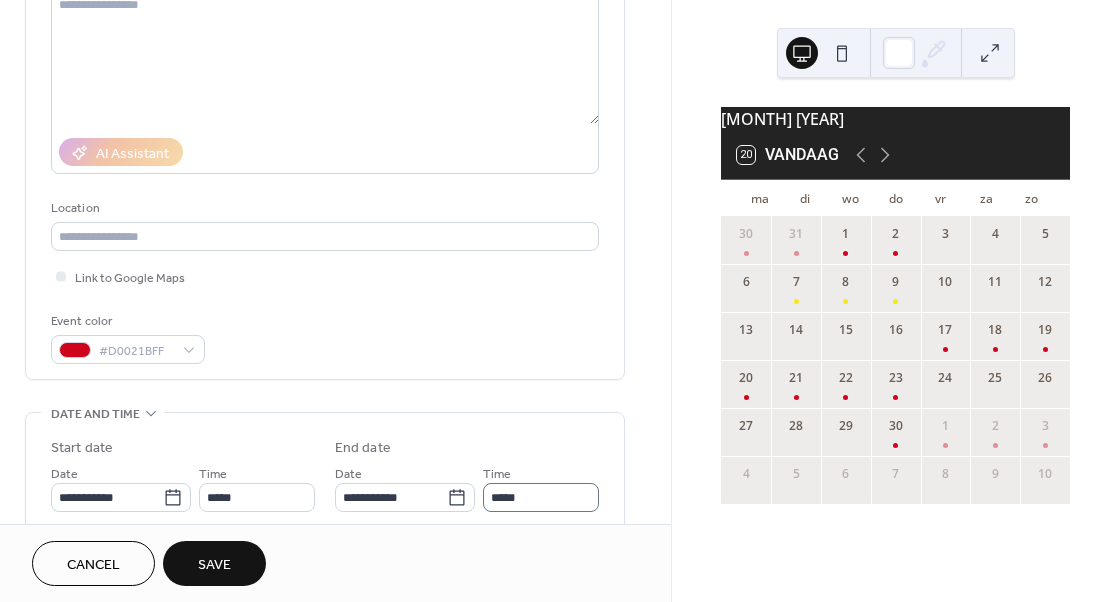 type on "**********" 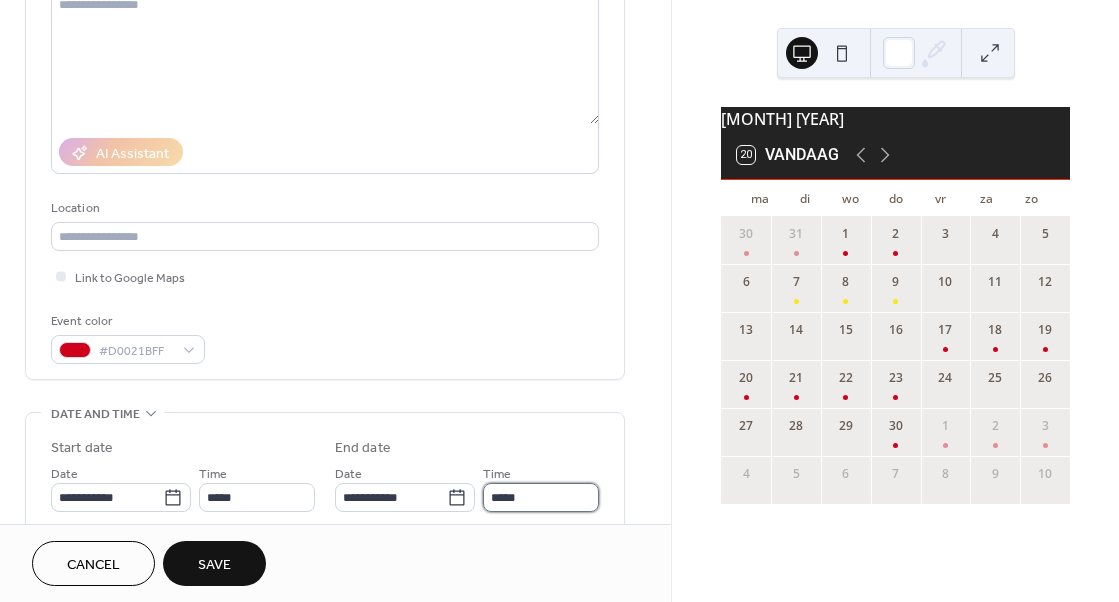 click on "*****" at bounding box center (541, 497) 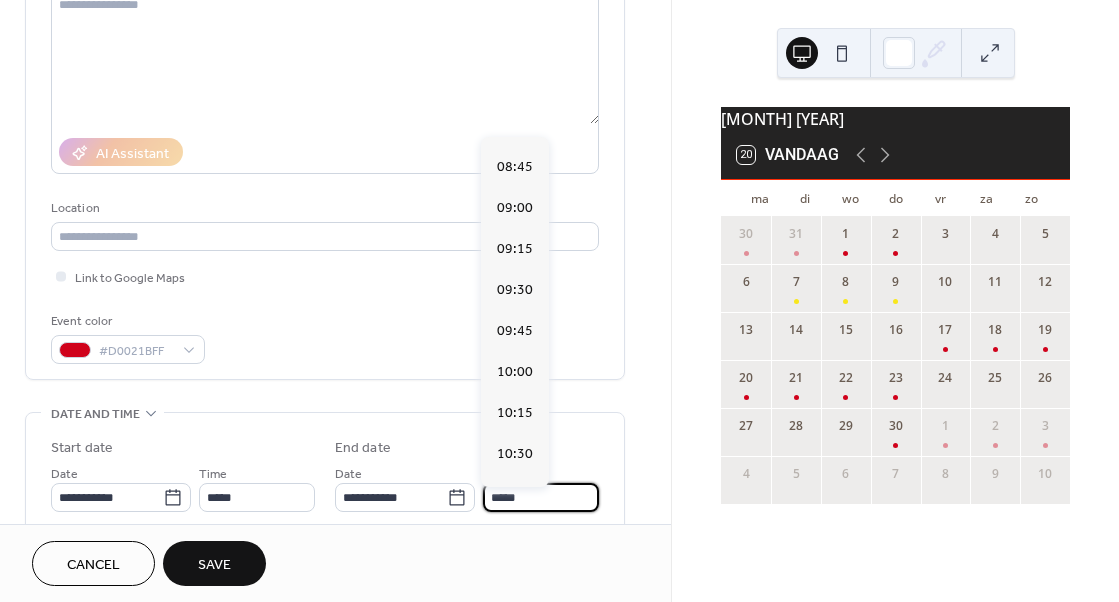 scroll, scrollTop: 1423, scrollLeft: 0, axis: vertical 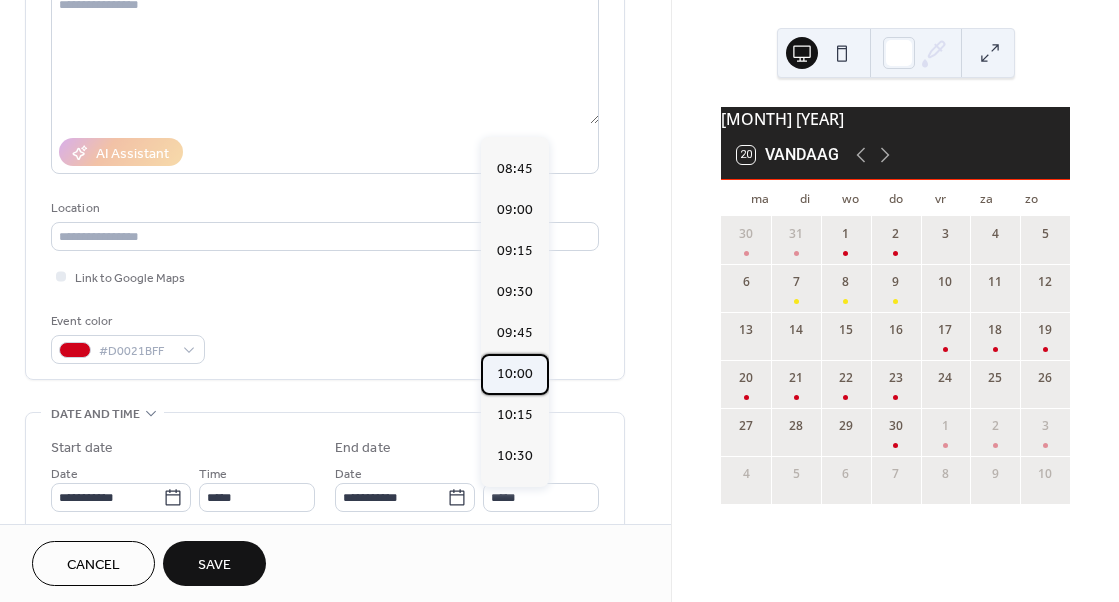 click on "10:00" at bounding box center (515, 374) 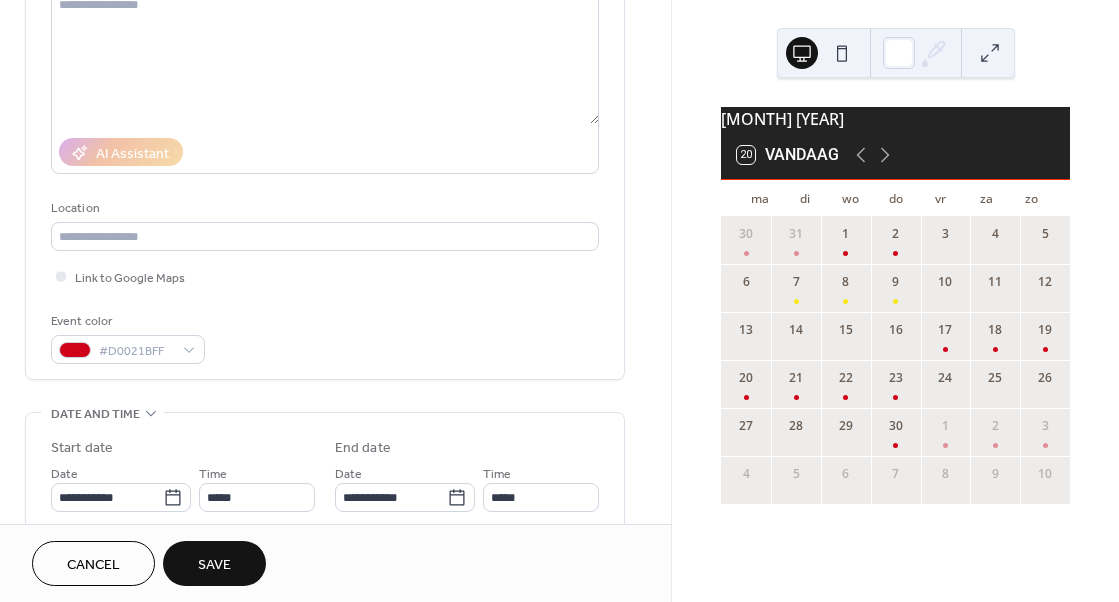 type on "*****" 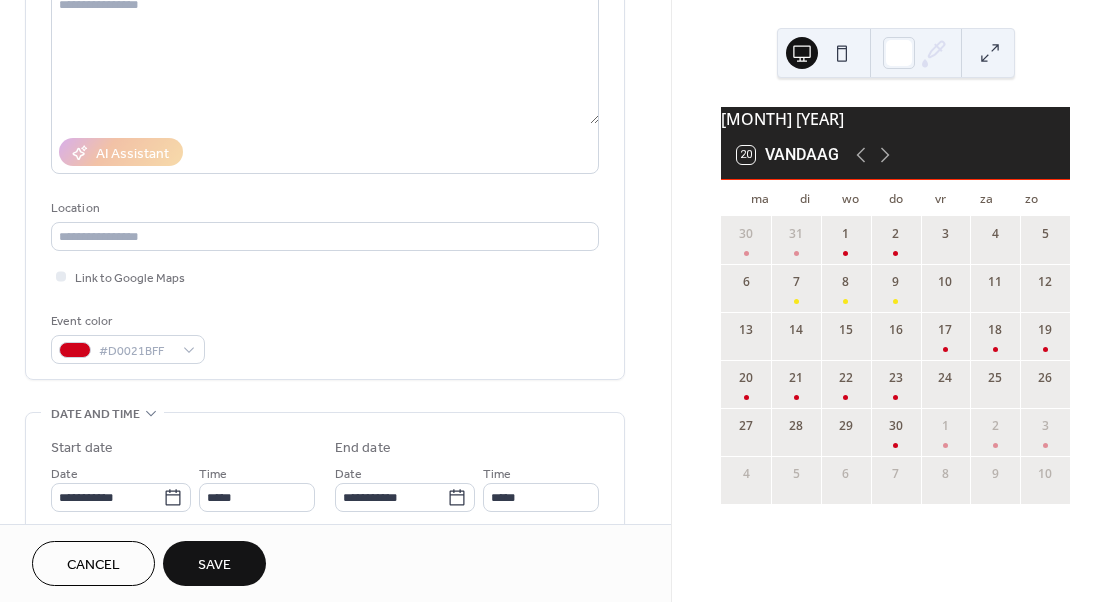 click on "Save" at bounding box center (214, 565) 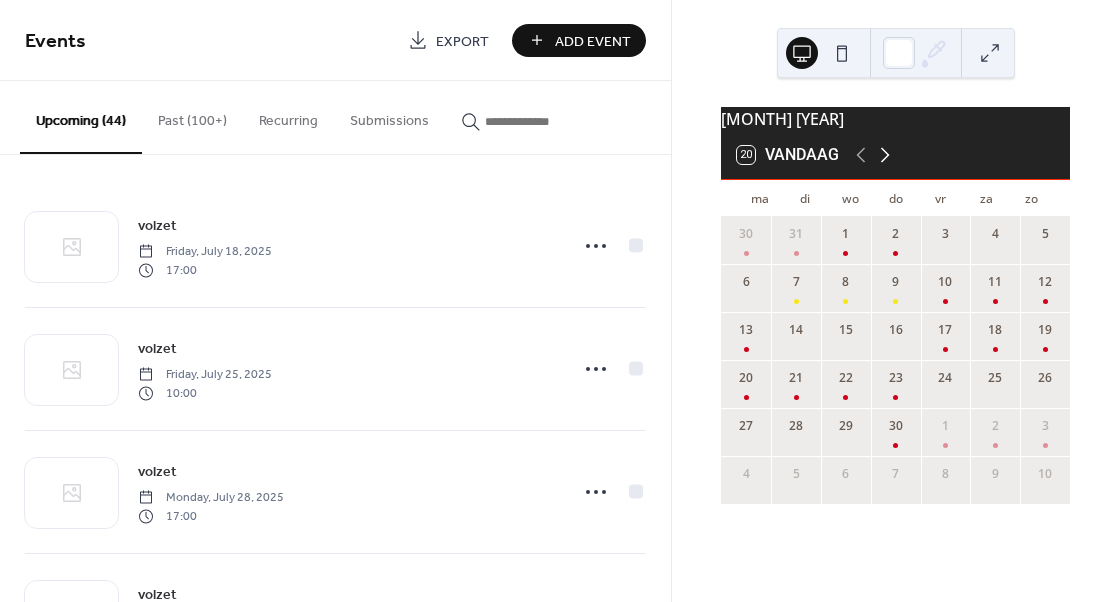 click 